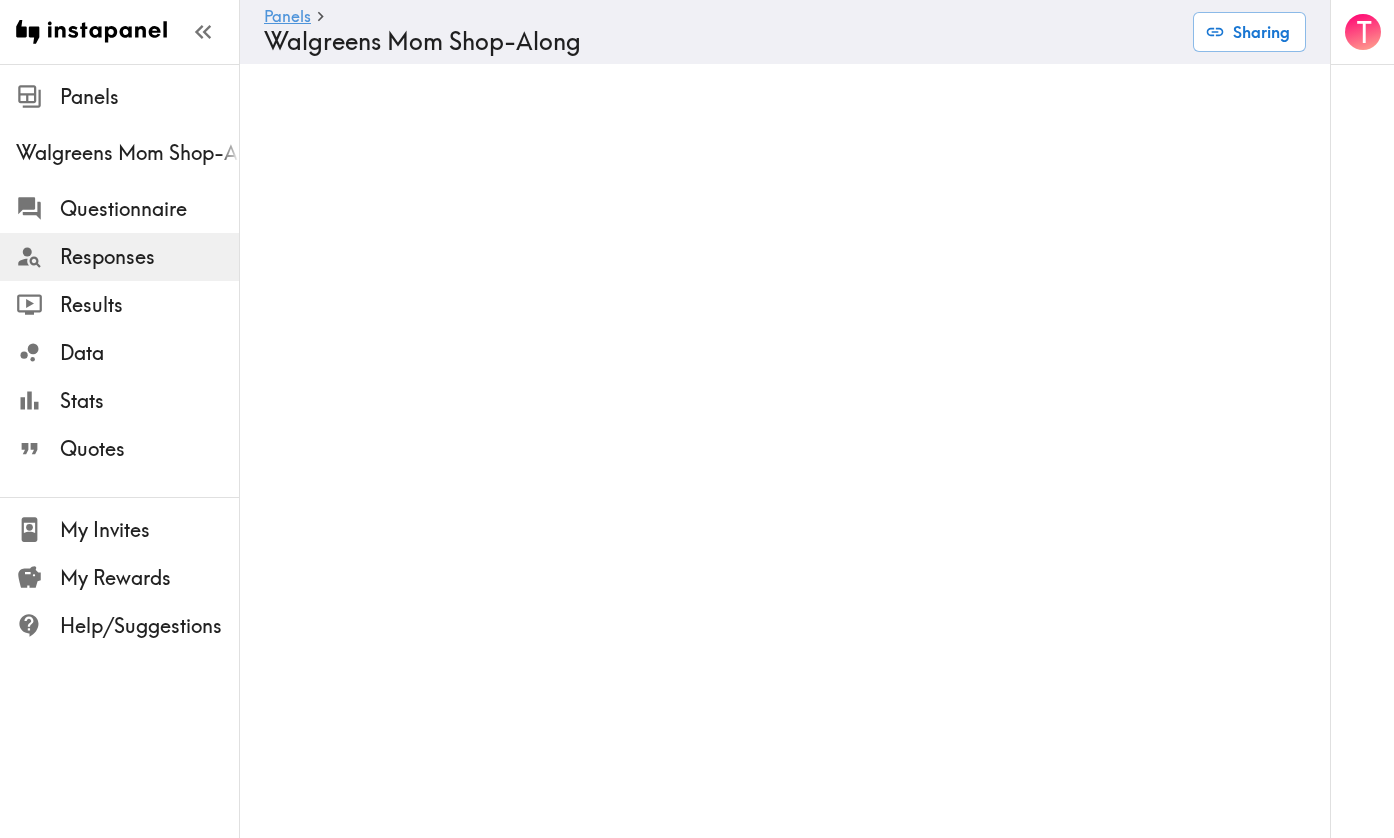 scroll, scrollTop: 0, scrollLeft: 0, axis: both 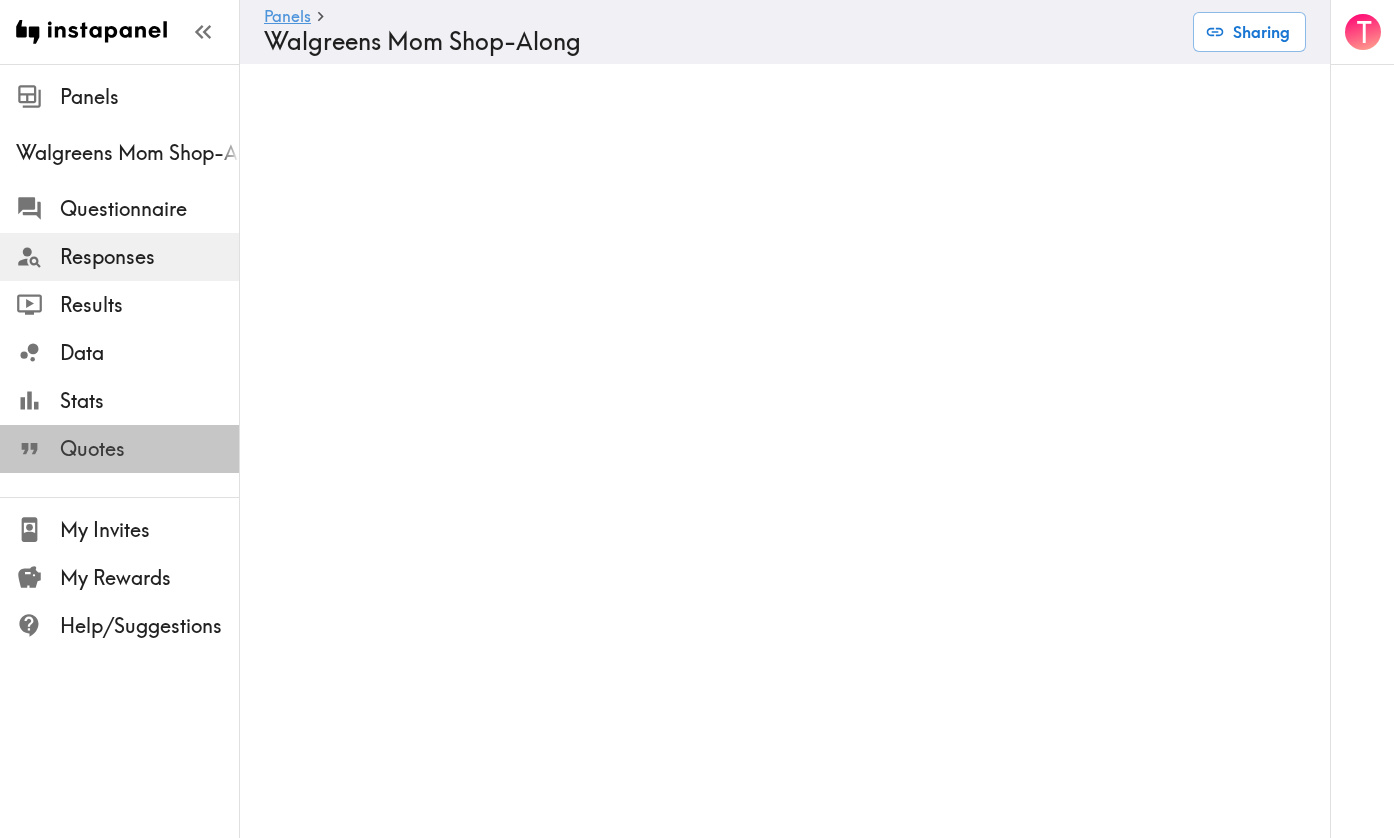 click on "Quotes" at bounding box center (149, 449) 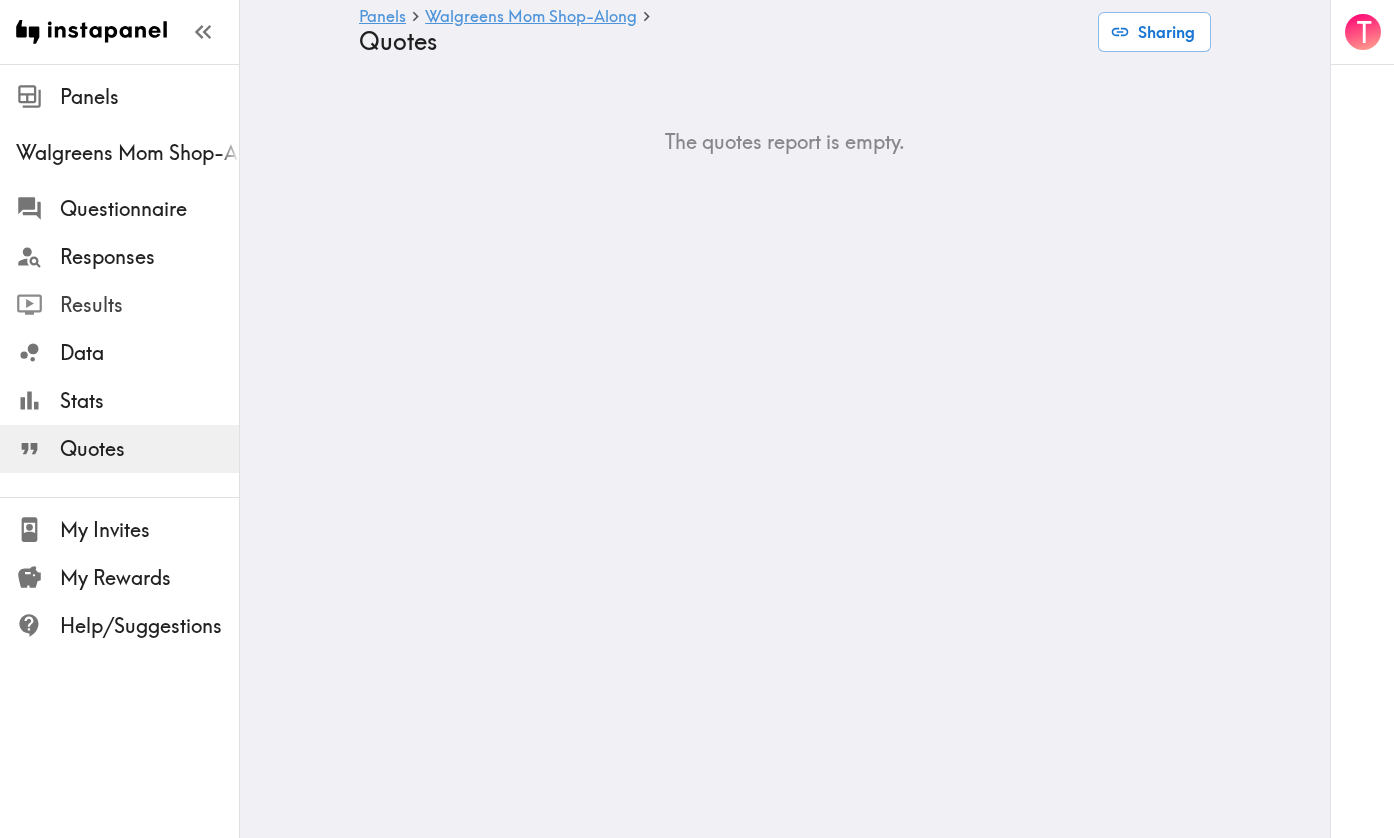 click on "Results" at bounding box center [149, 305] 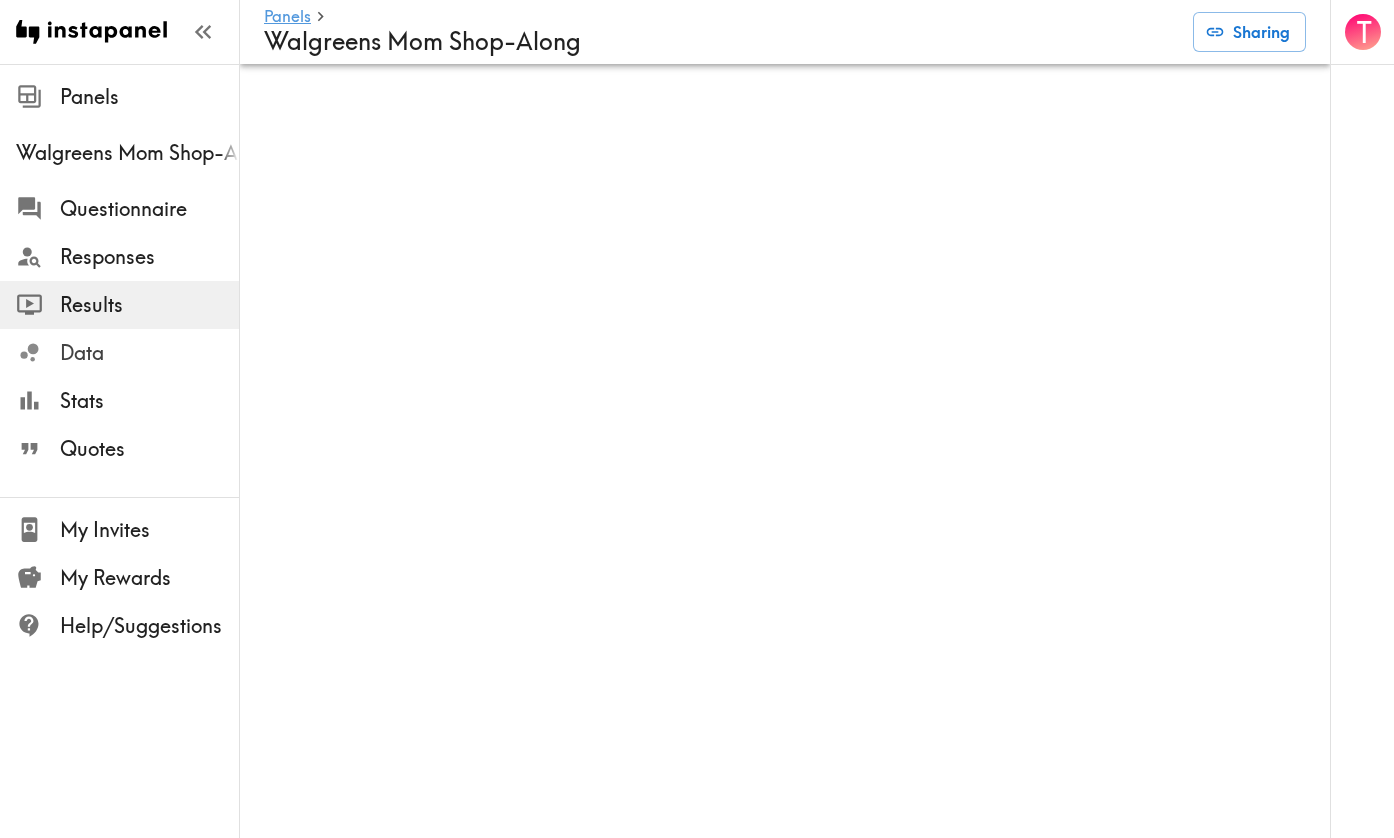 click on "Data" at bounding box center (149, 353) 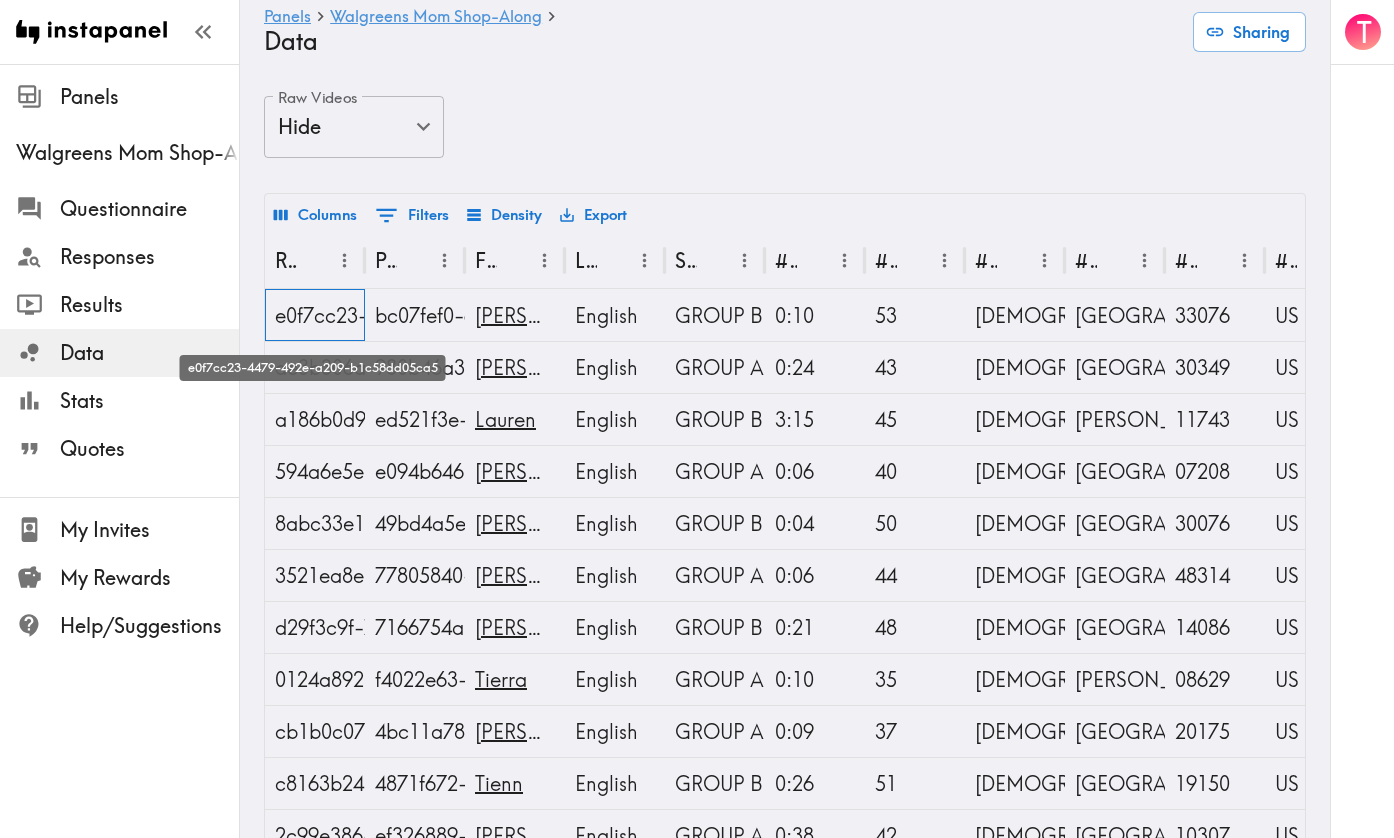 click on "e0f7cc23-4479-492e-a209-b1c58dd05ca5" at bounding box center [315, 315] 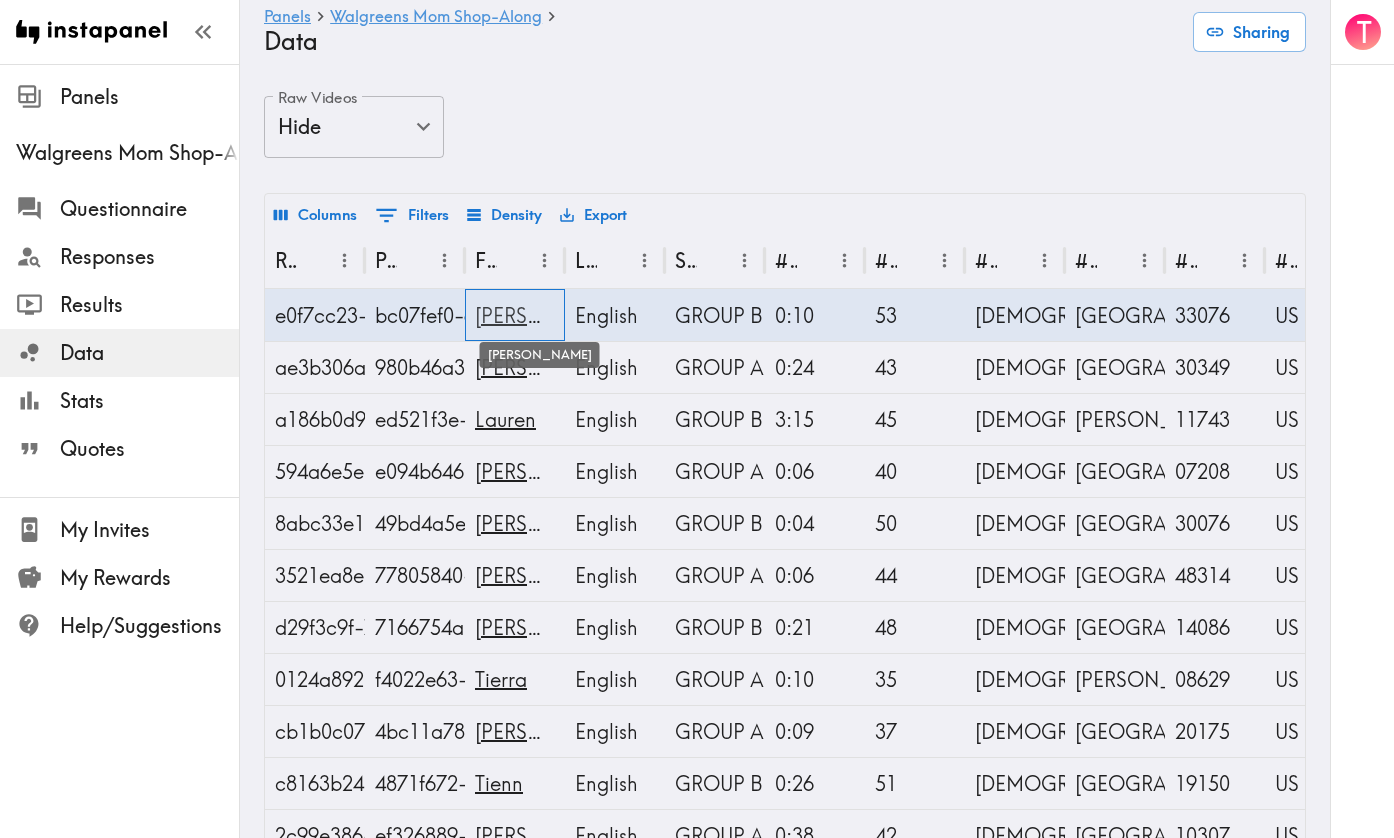 click on "[PERSON_NAME]" at bounding box center [556, 315] 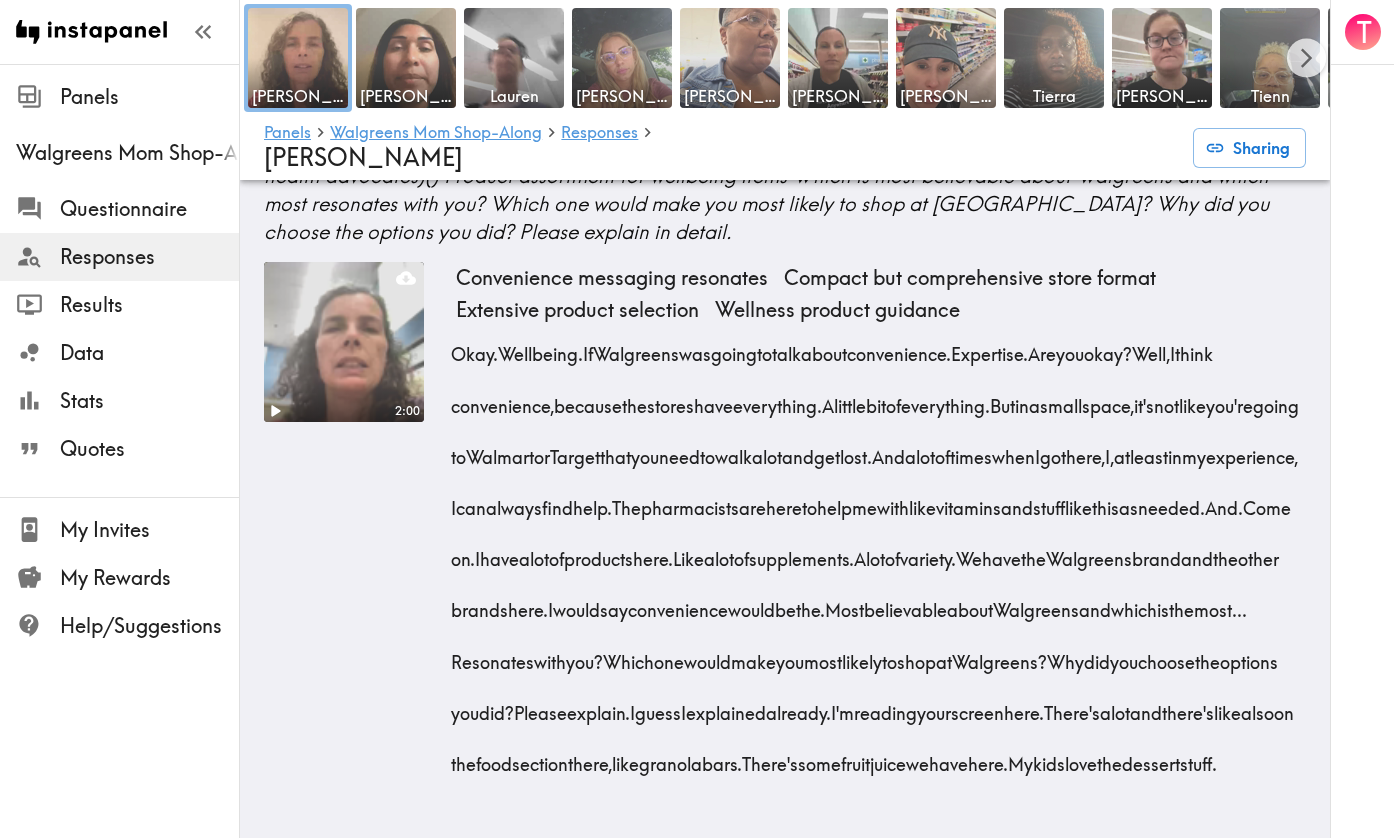 scroll, scrollTop: 8262, scrollLeft: 0, axis: vertical 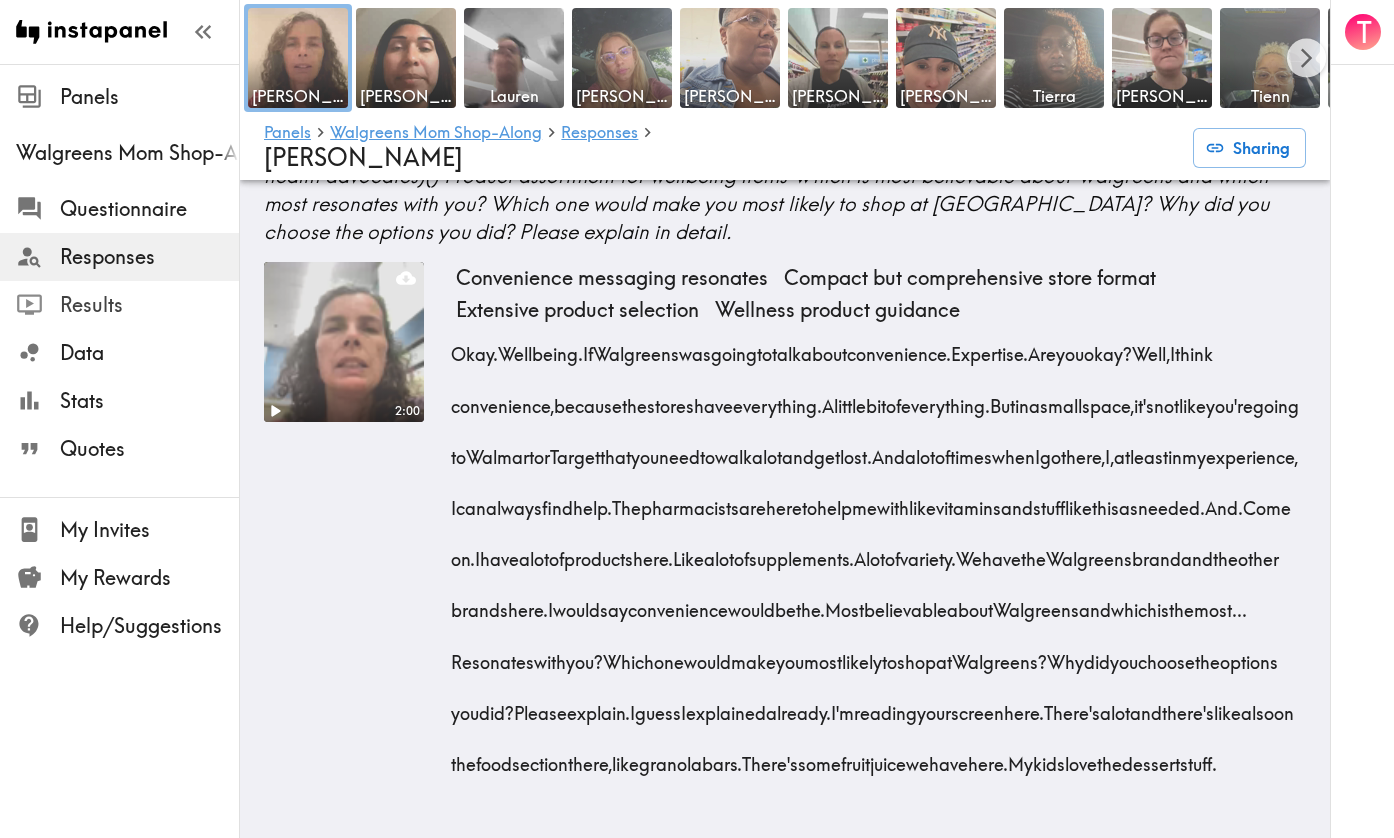 click on "Results" at bounding box center [149, 305] 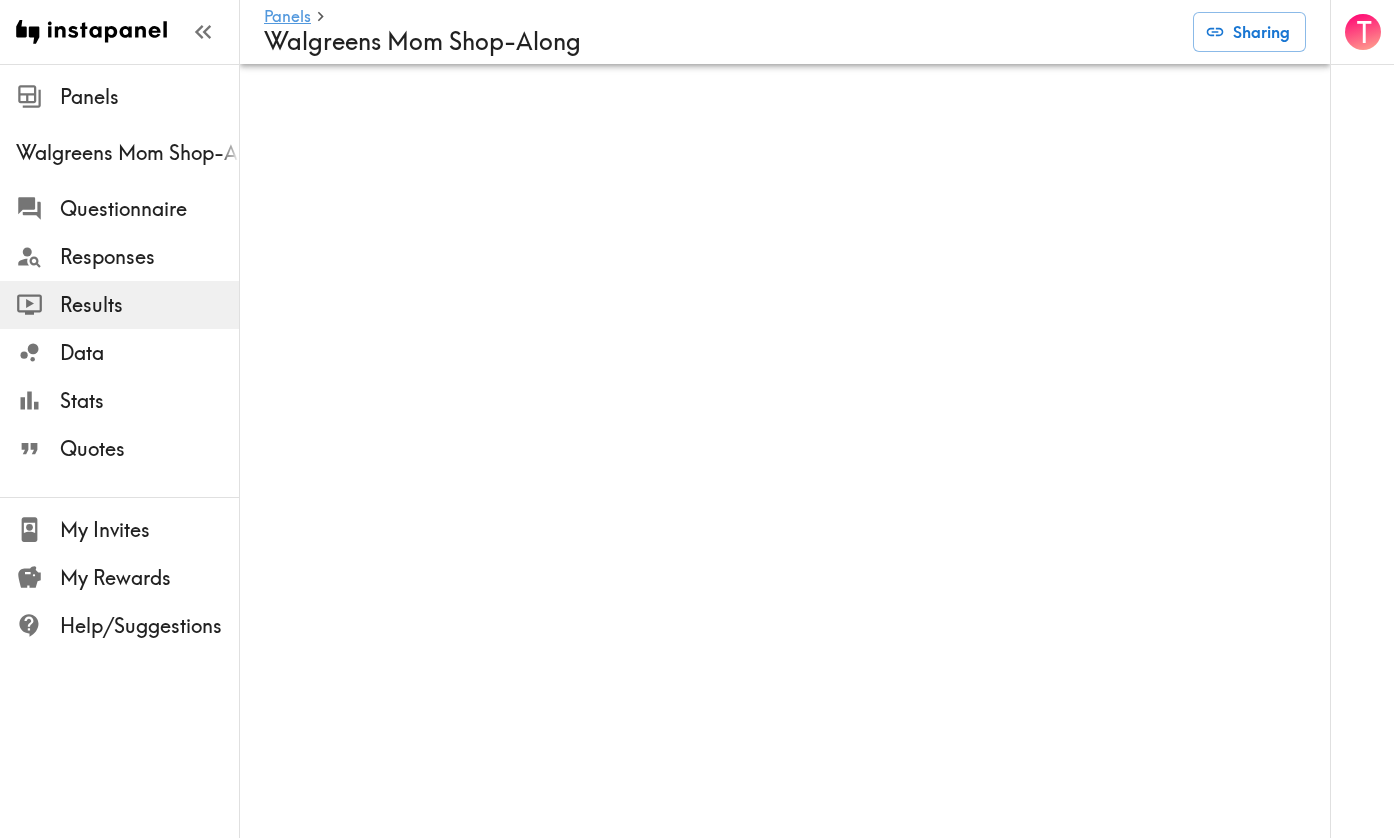 scroll, scrollTop: 0, scrollLeft: 0, axis: both 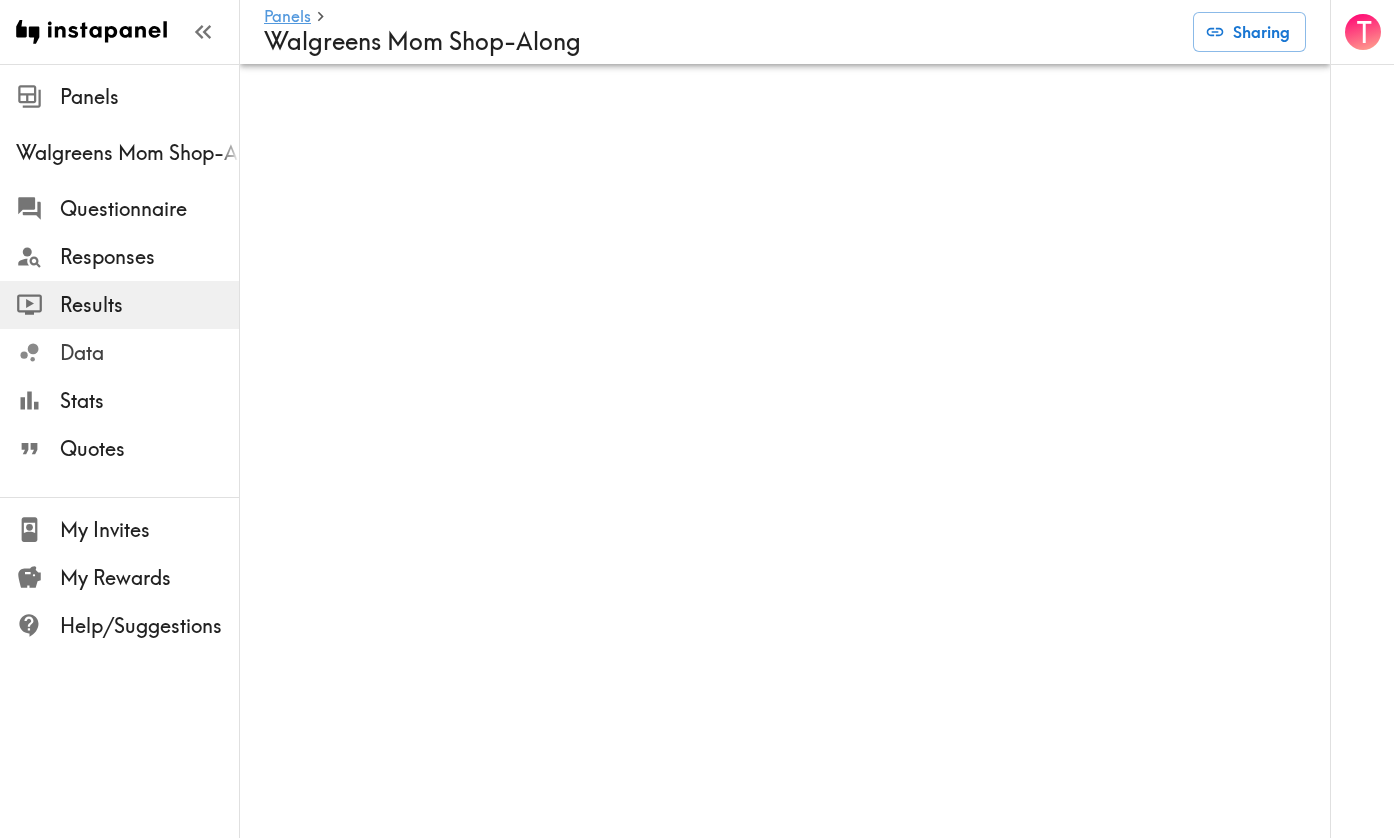 click on "Data" at bounding box center (149, 353) 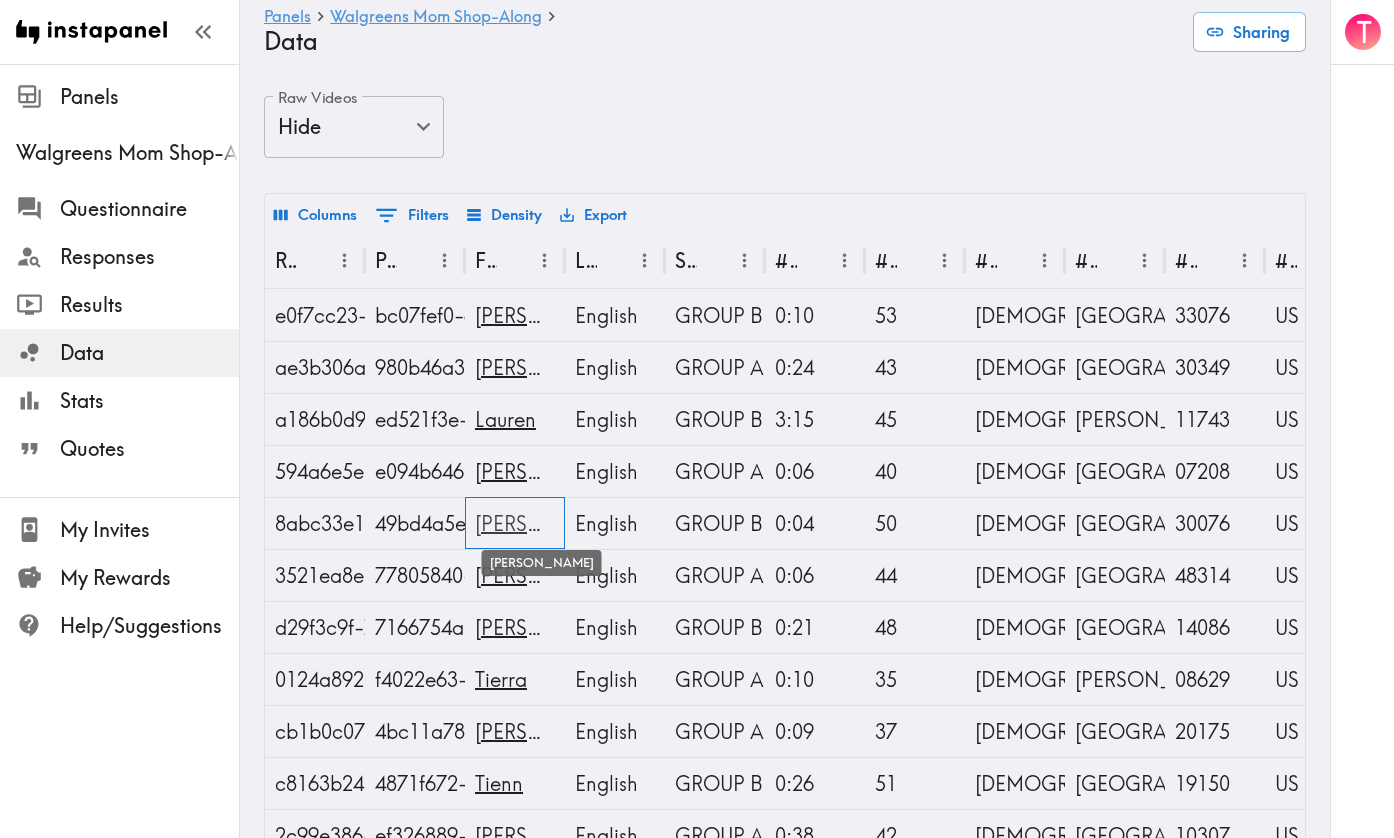 click on "[PERSON_NAME]" at bounding box center (556, 523) 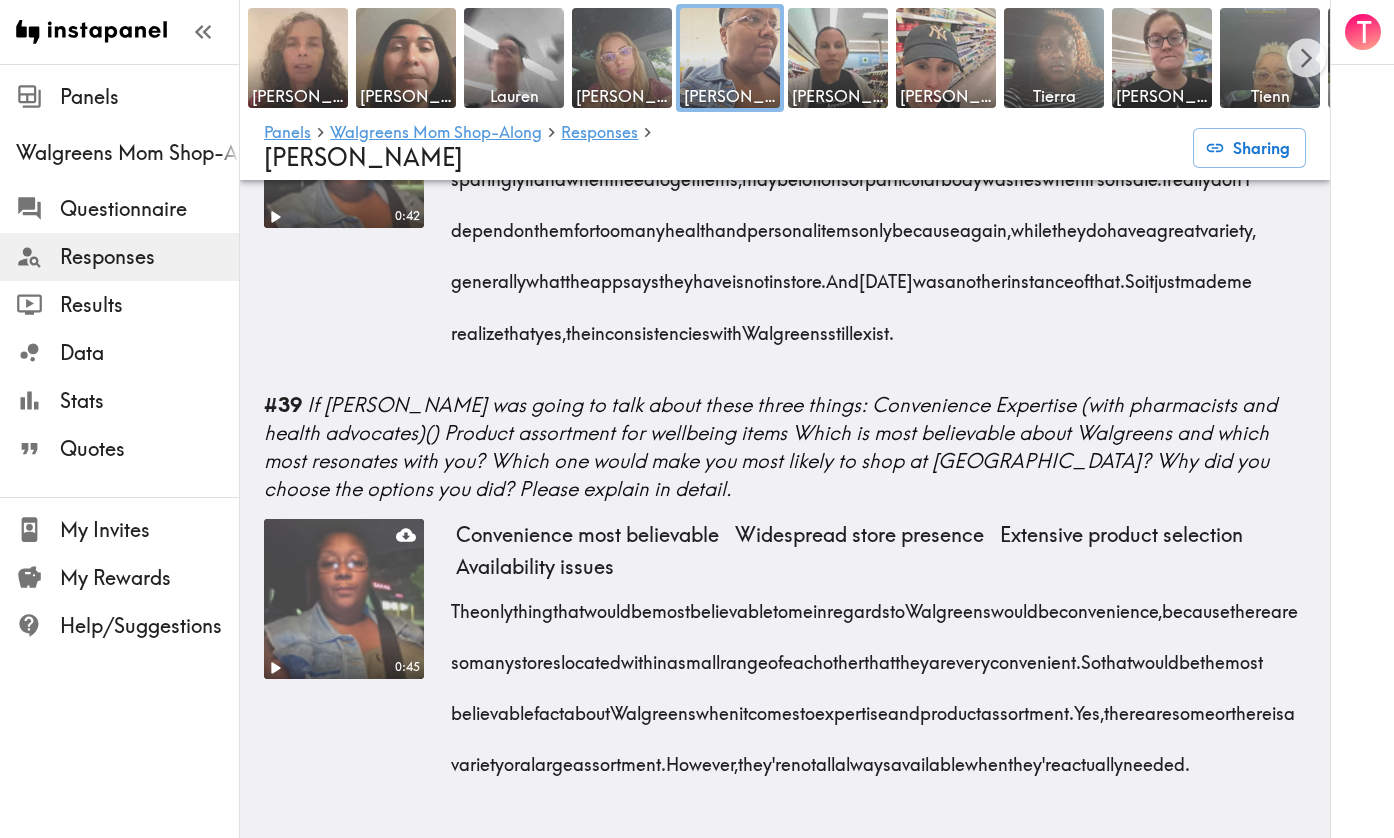 scroll, scrollTop: 7390, scrollLeft: 0, axis: vertical 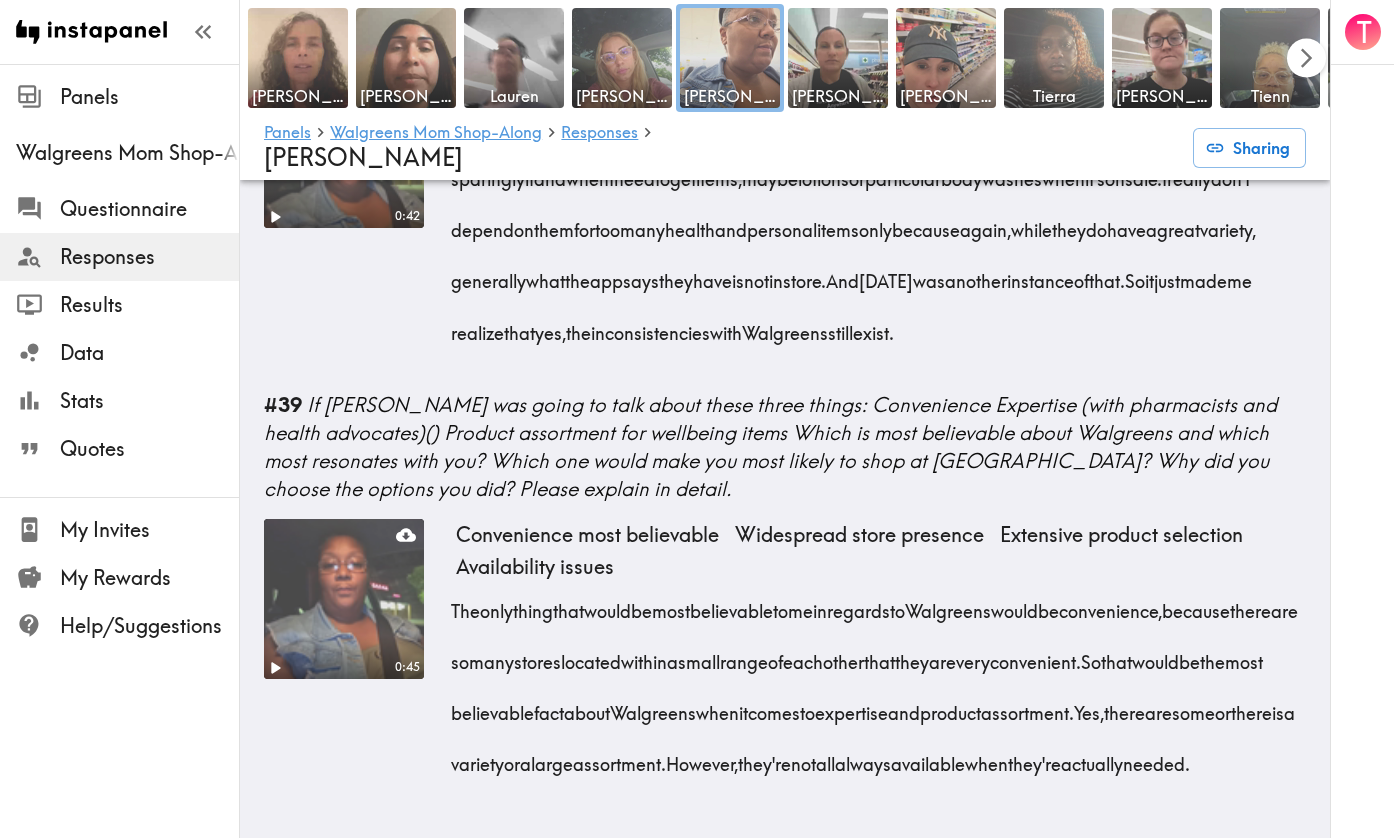 click 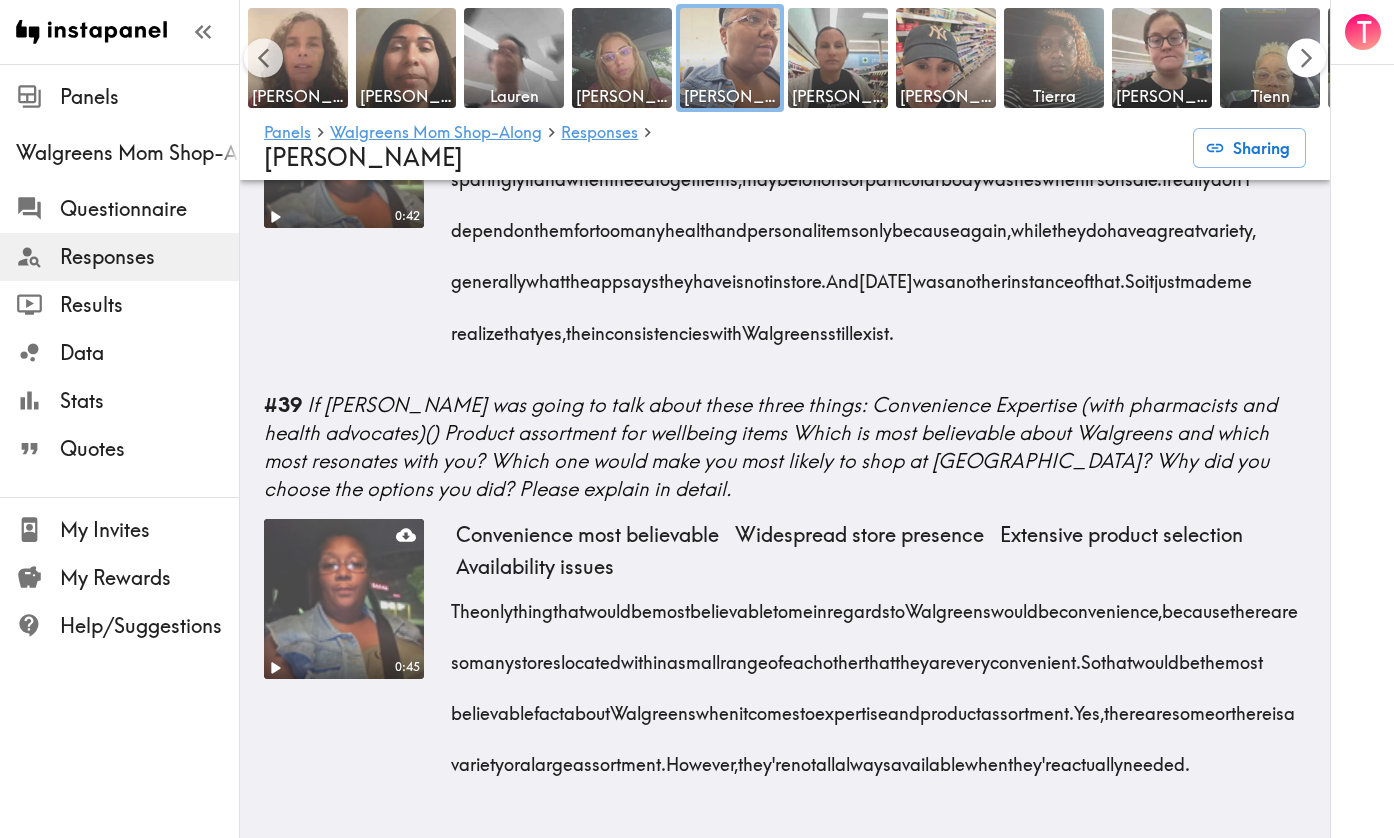 scroll, scrollTop: 0, scrollLeft: 1090, axis: horizontal 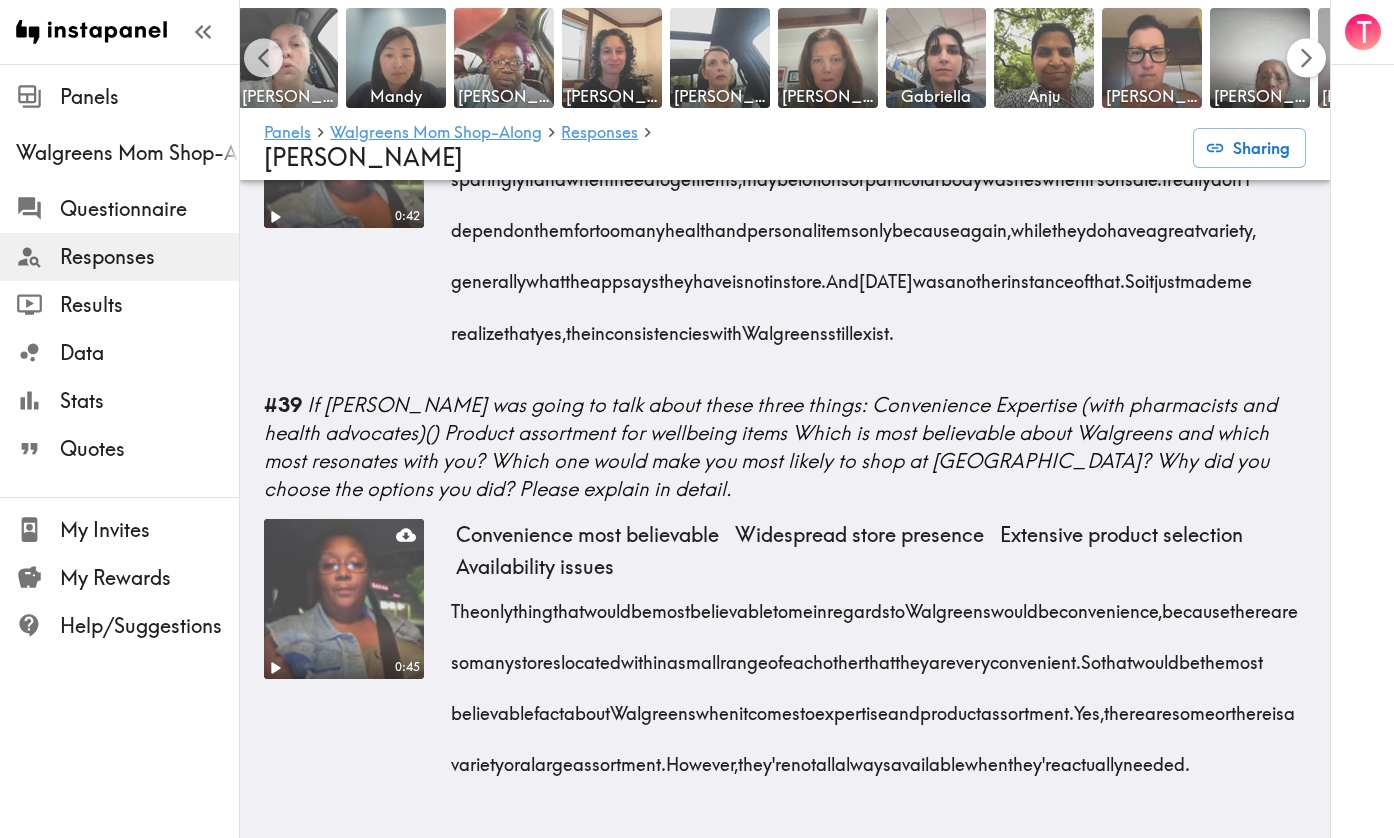 click 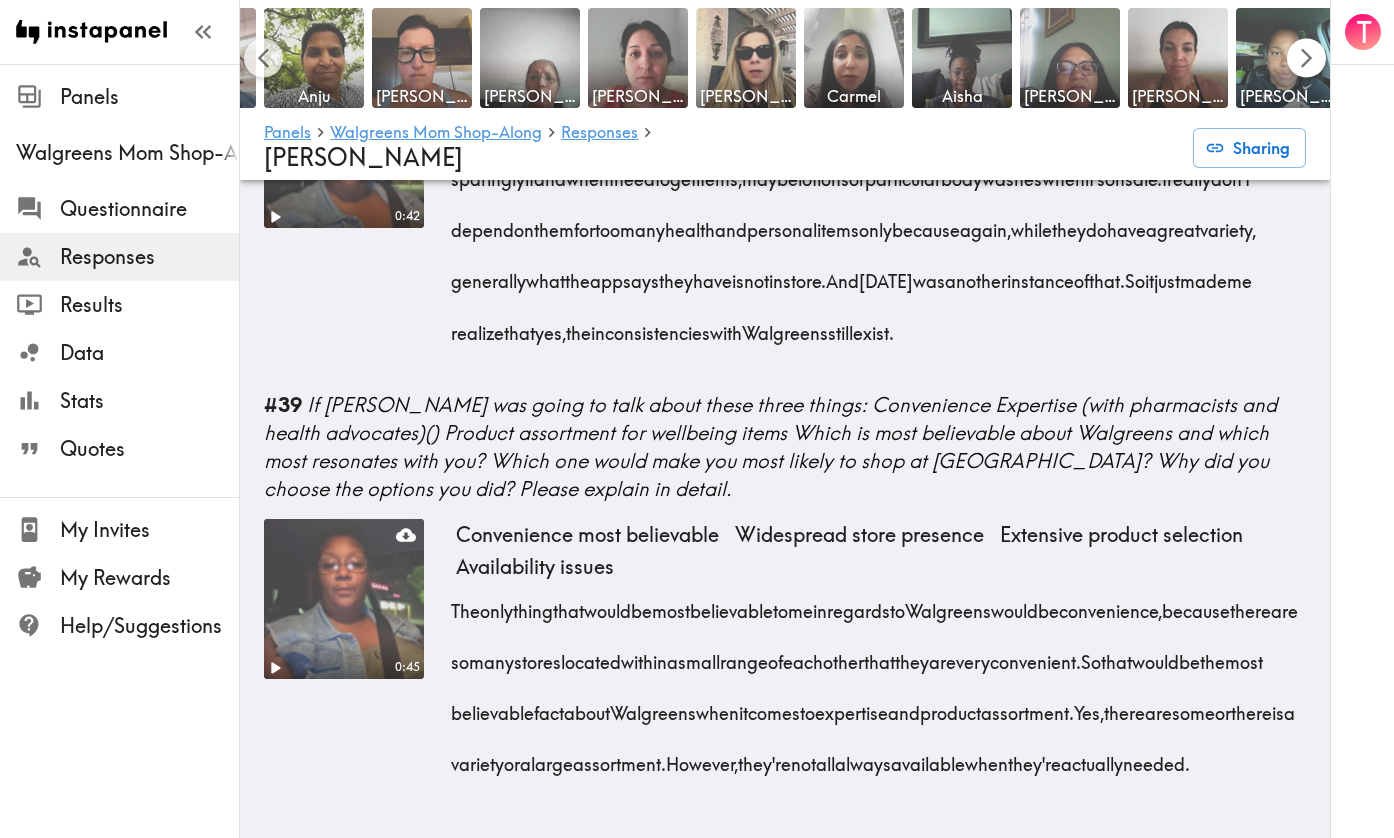 scroll, scrollTop: 0, scrollLeft: 1942, axis: horizontal 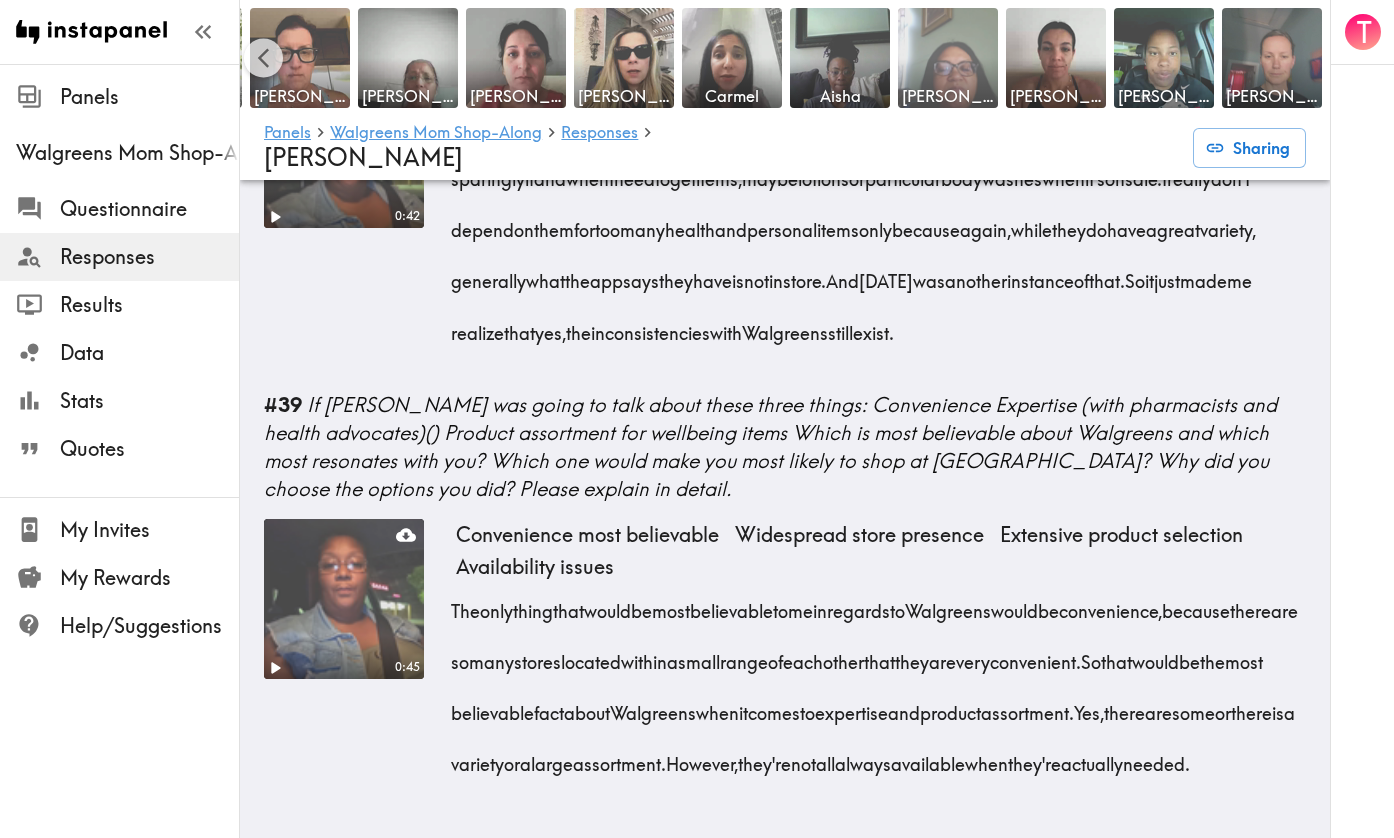 click at bounding box center [948, 58] 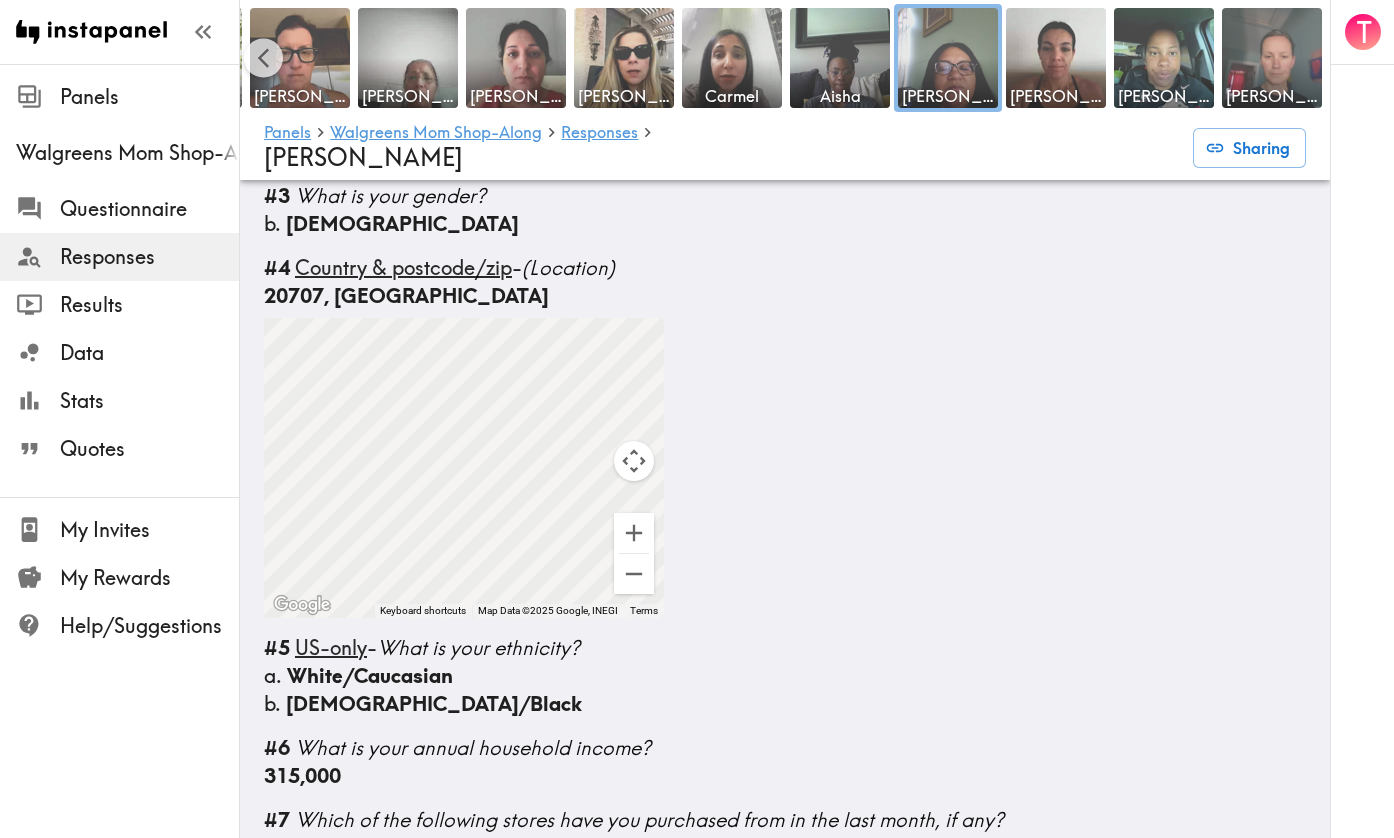scroll, scrollTop: 760, scrollLeft: 0, axis: vertical 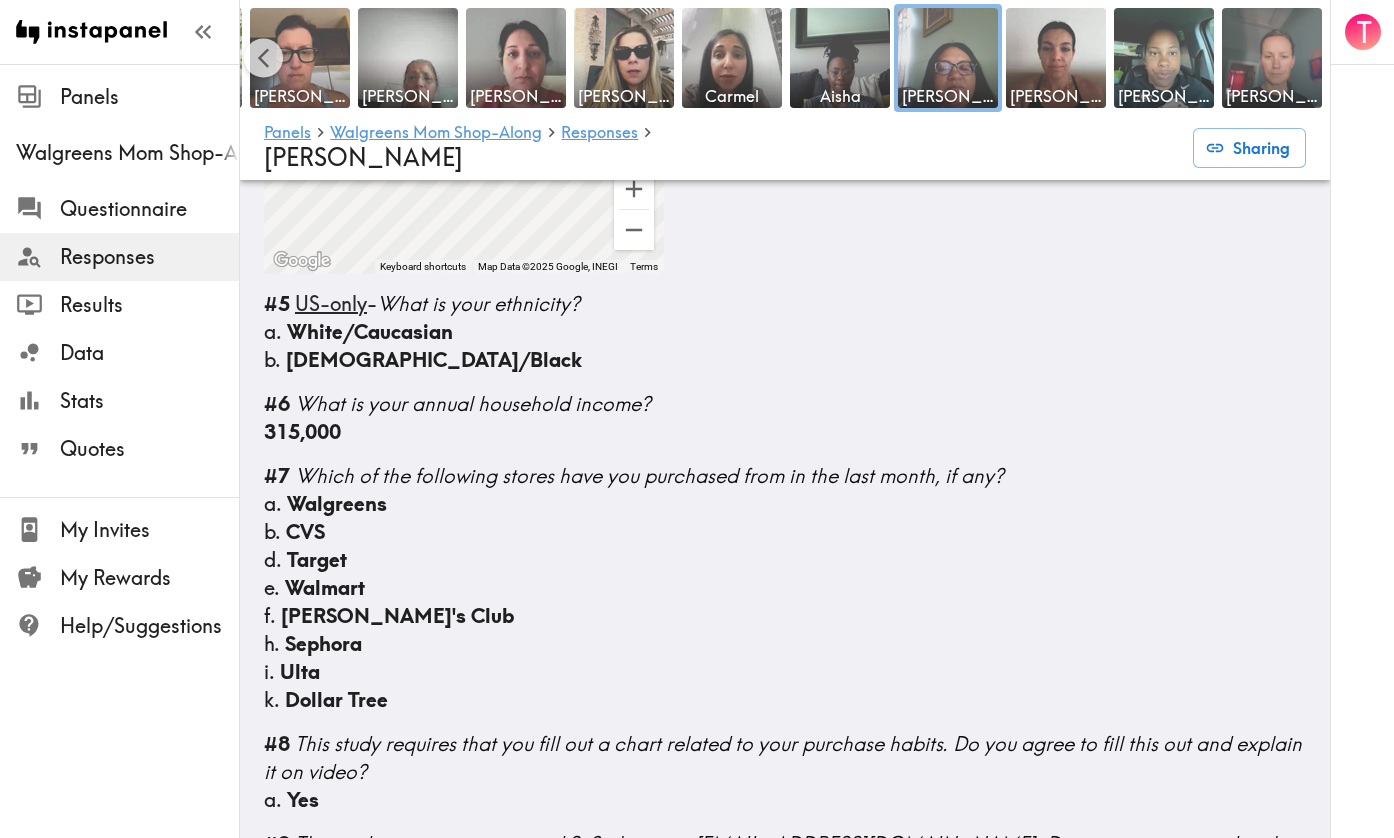 click on "Responses" at bounding box center (149, 257) 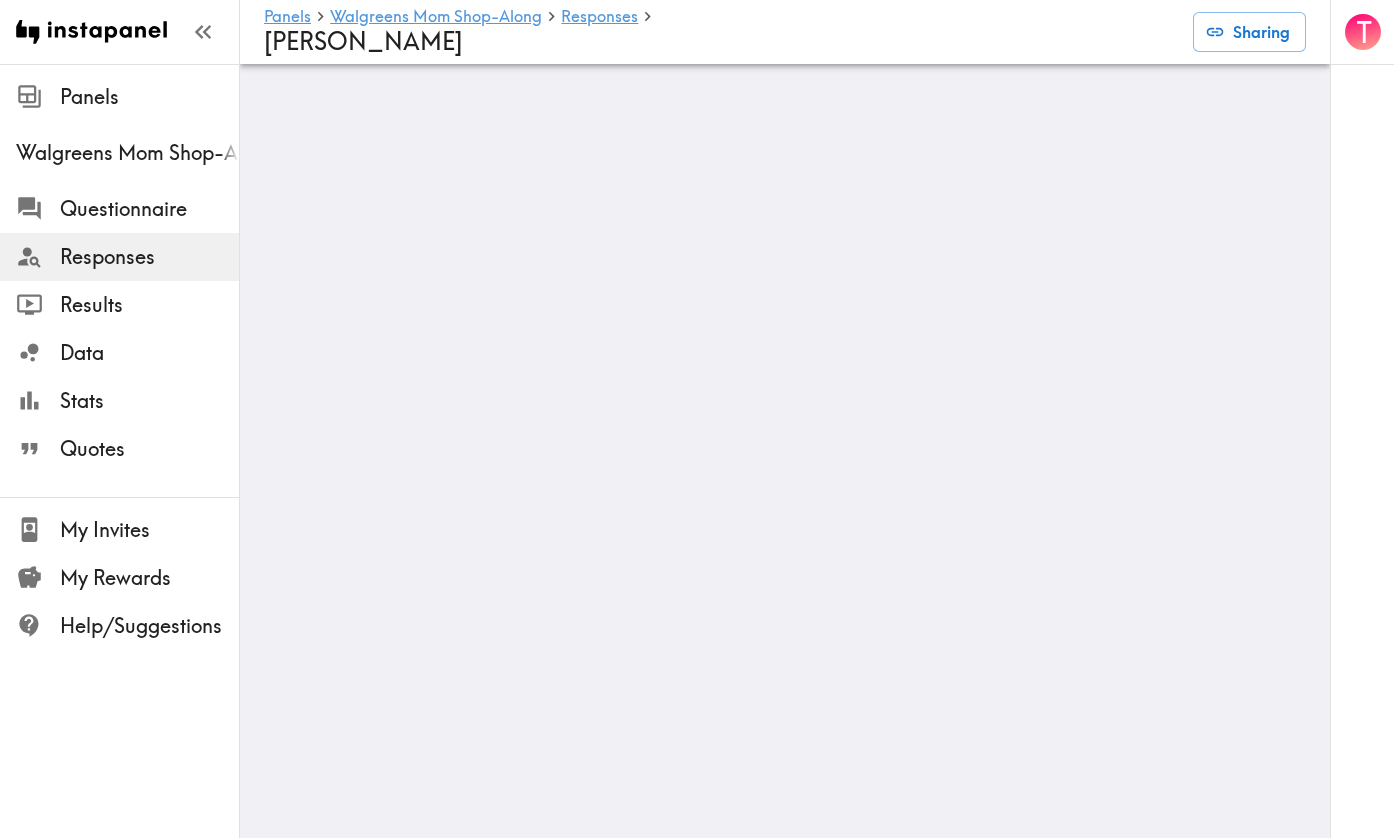 scroll, scrollTop: 0, scrollLeft: 0, axis: both 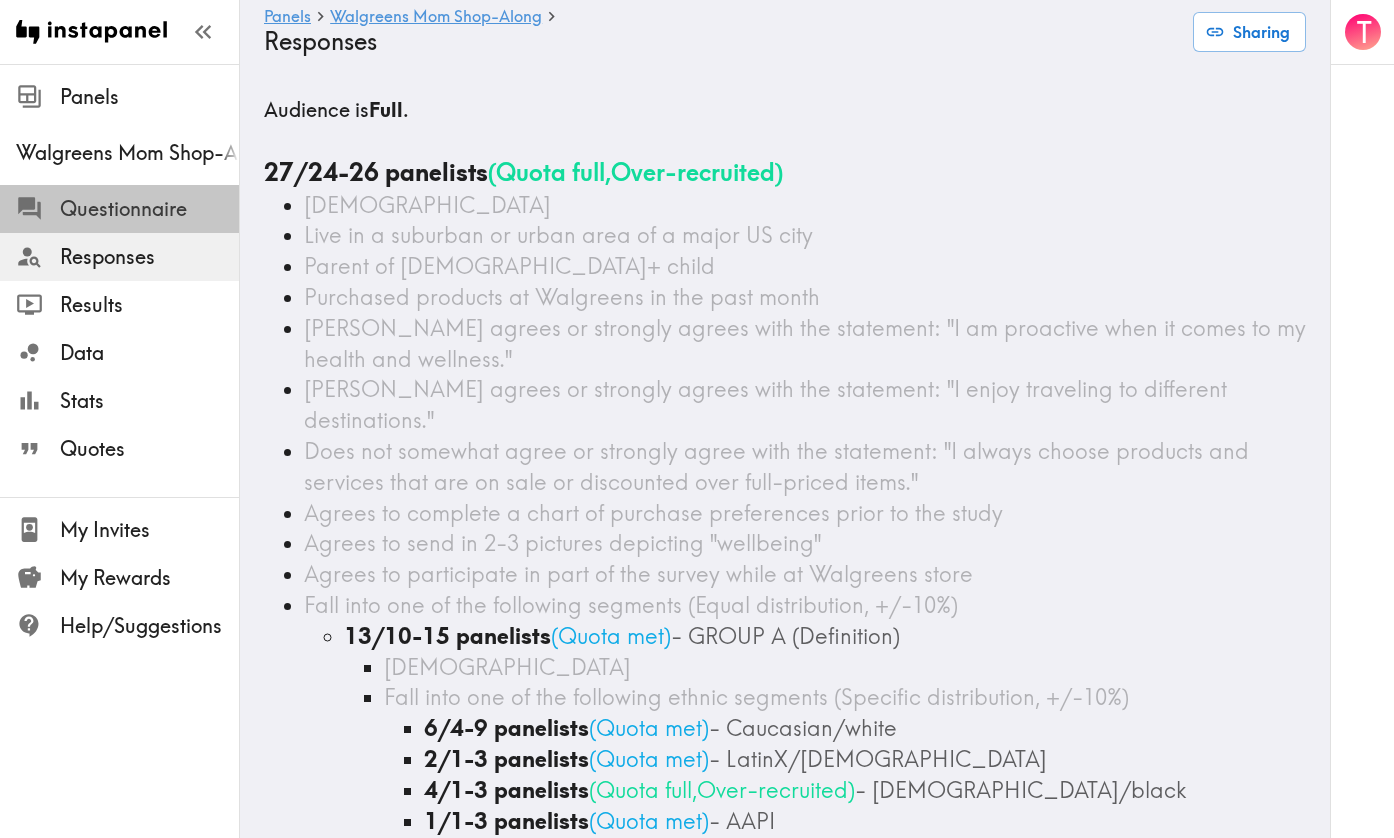 click on "Questionnaire" at bounding box center (149, 209) 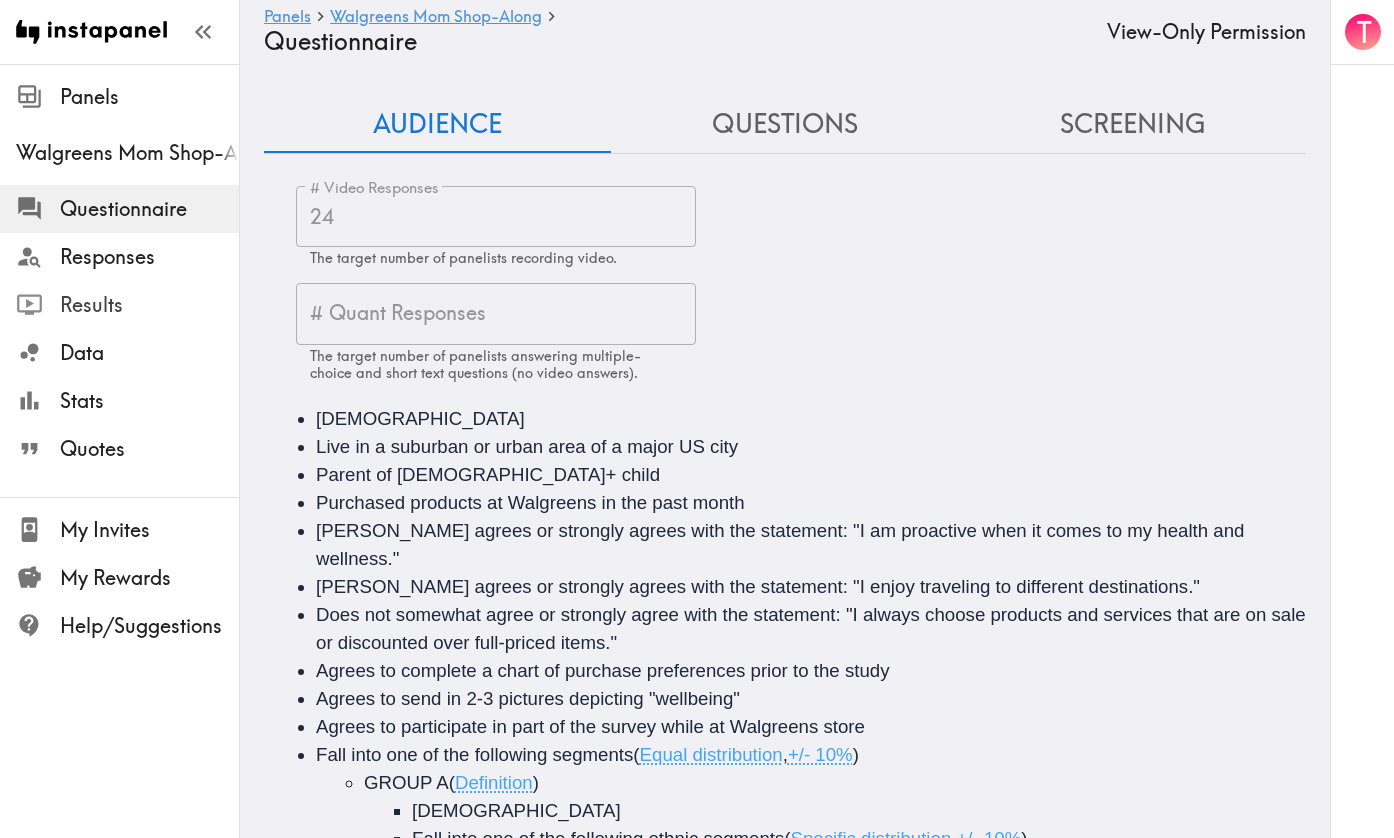 click on "Results" at bounding box center [149, 305] 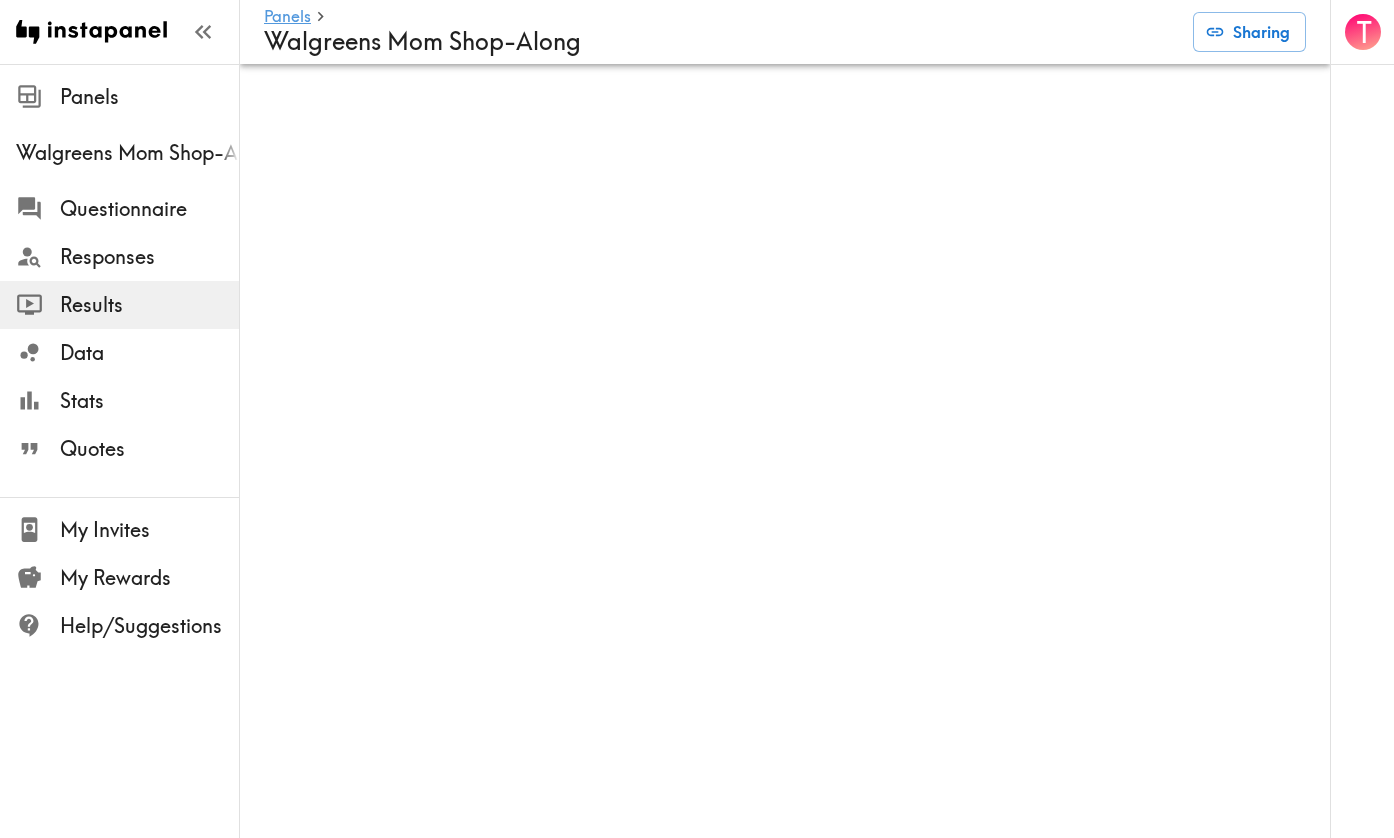 scroll, scrollTop: 0, scrollLeft: 0, axis: both 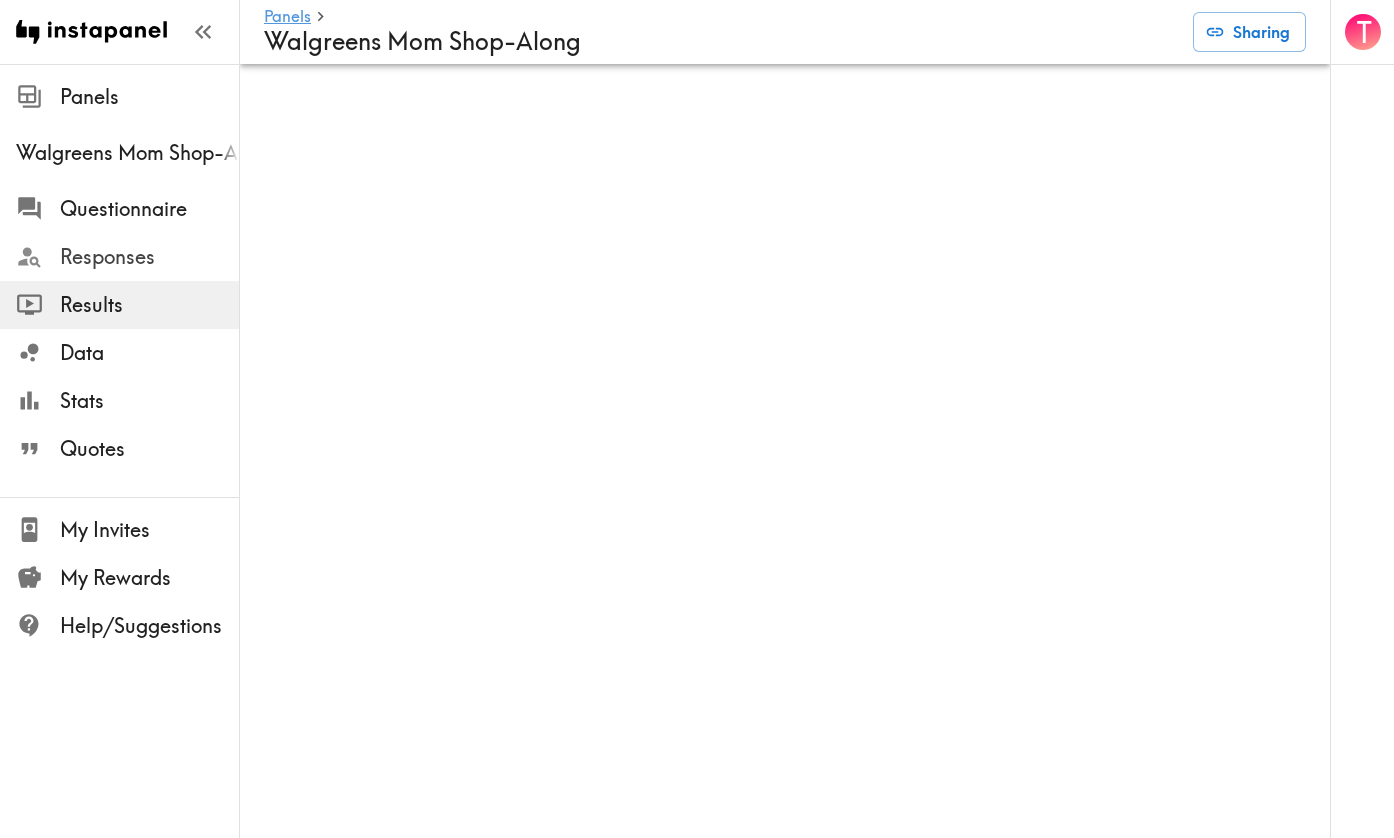 click on "Responses" at bounding box center (149, 257) 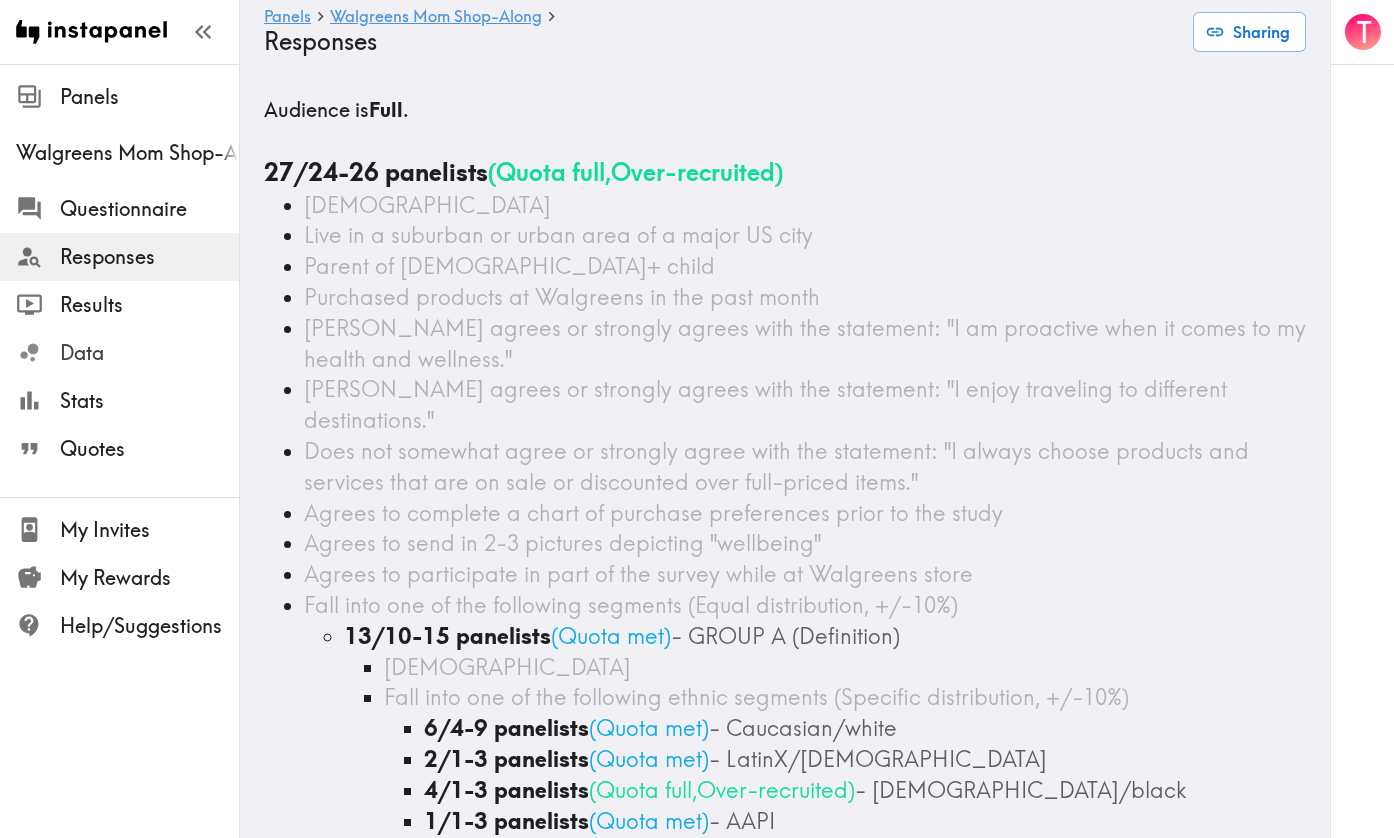 click on "Data" at bounding box center (149, 353) 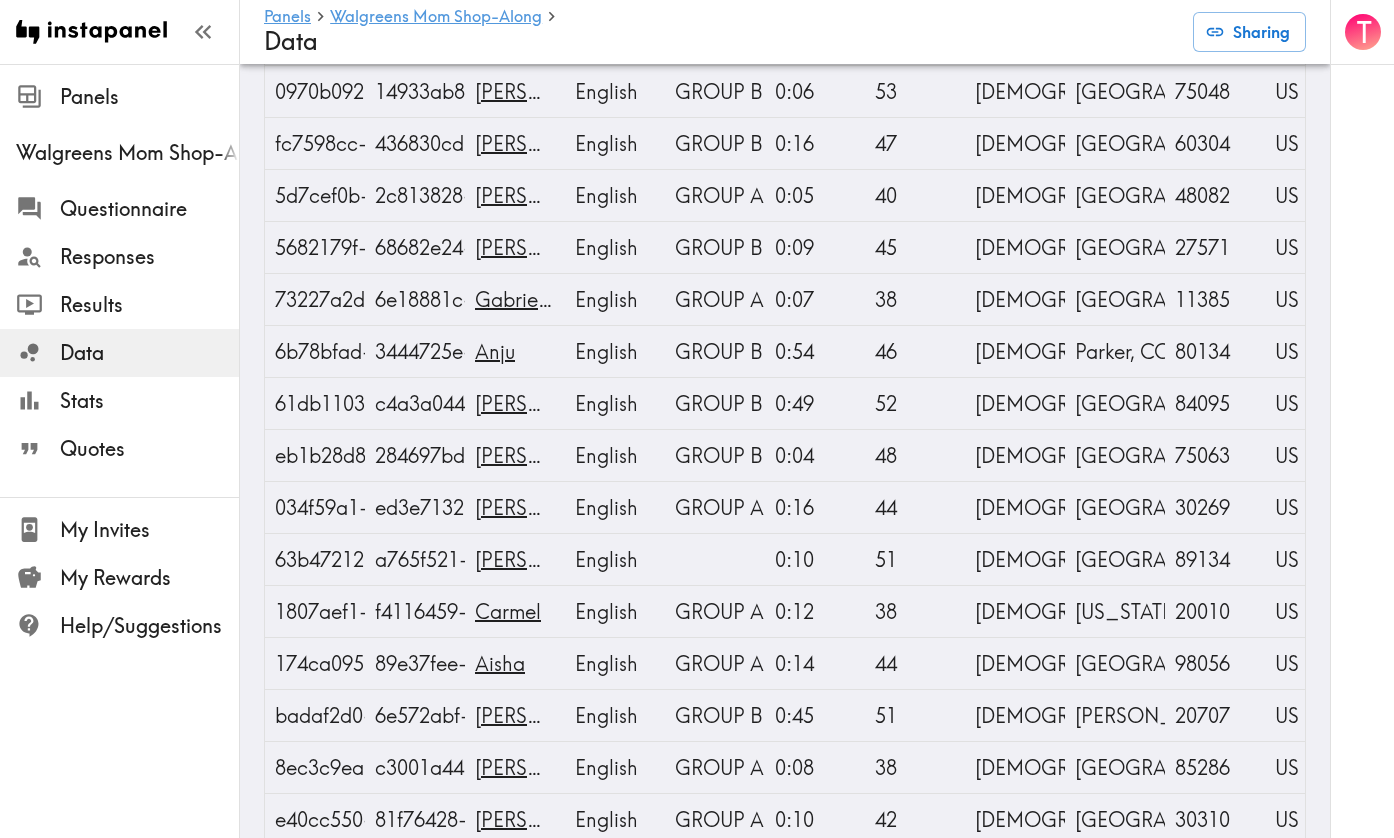 scroll, scrollTop: 852, scrollLeft: 0, axis: vertical 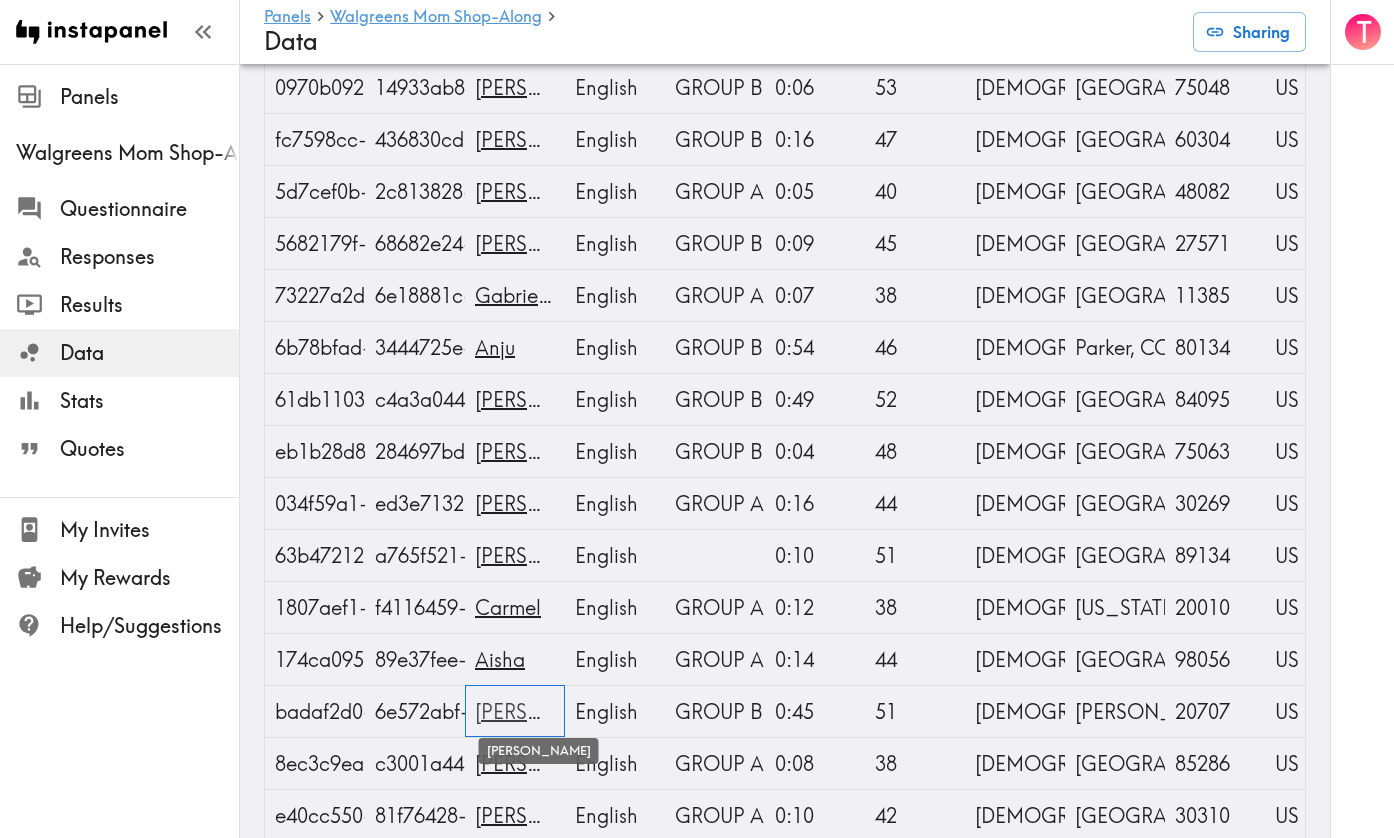 click on "[PERSON_NAME]" at bounding box center [556, 711] 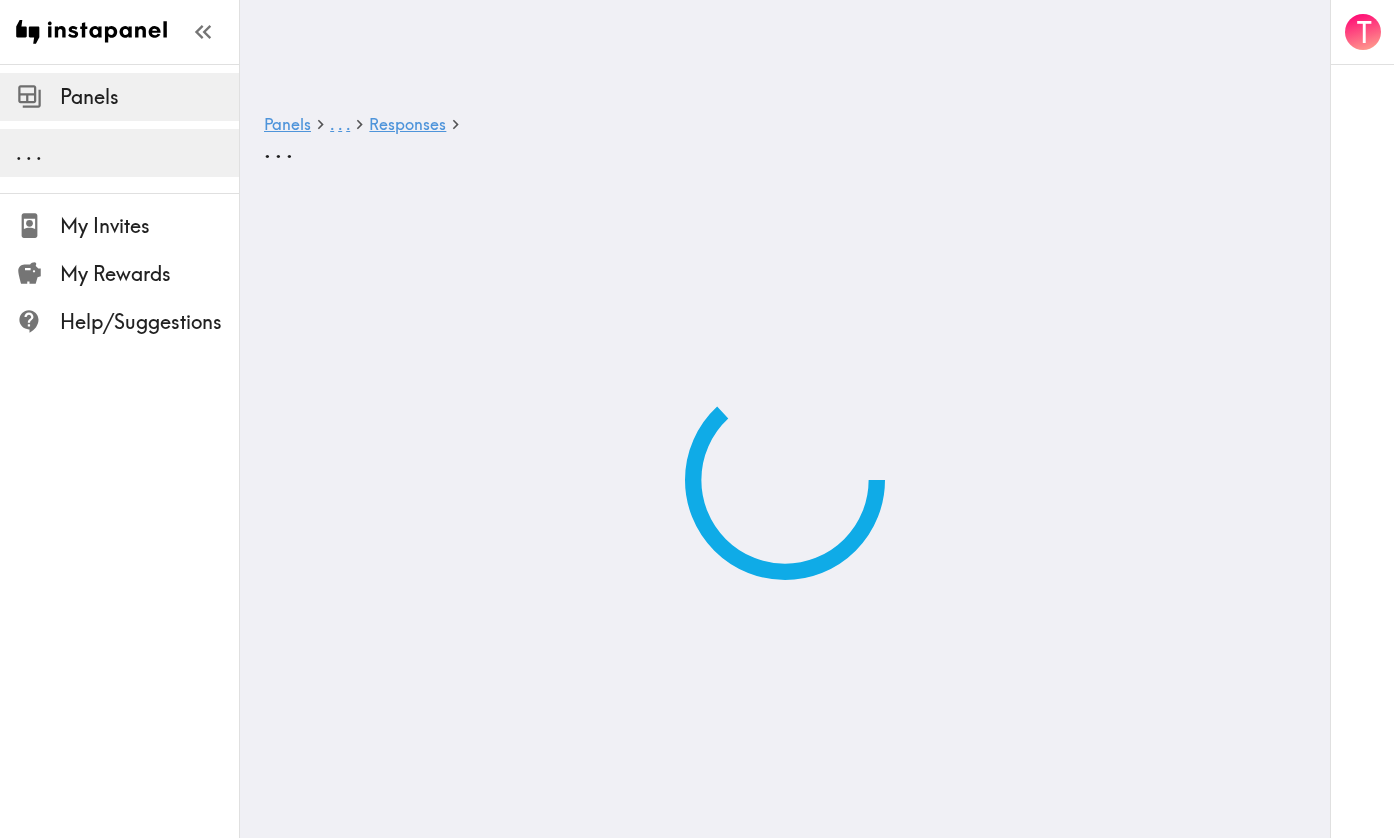 scroll, scrollTop: 0, scrollLeft: 0, axis: both 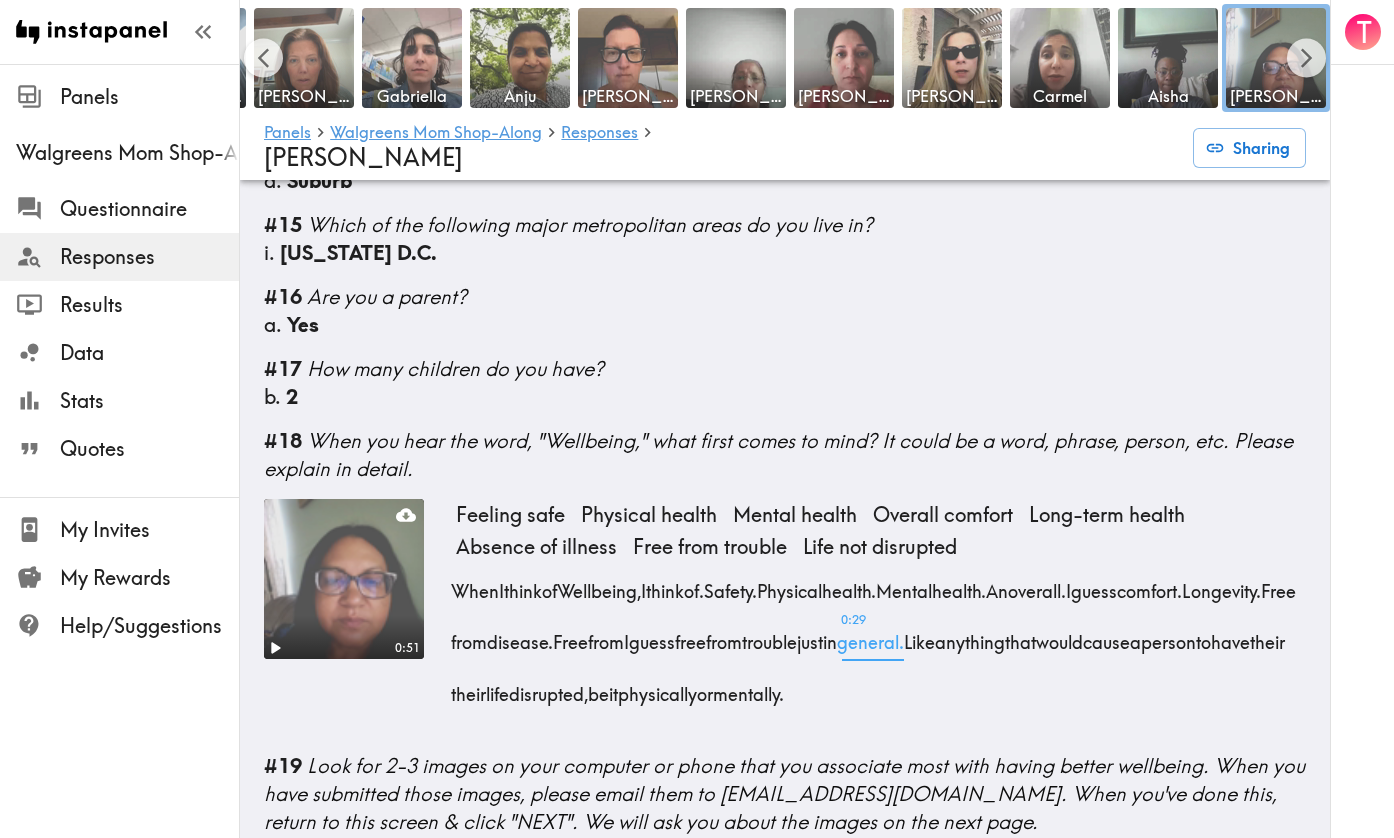 drag, startPoint x: 990, startPoint y: 488, endPoint x: 1077, endPoint y: 615, distance: 153.94154 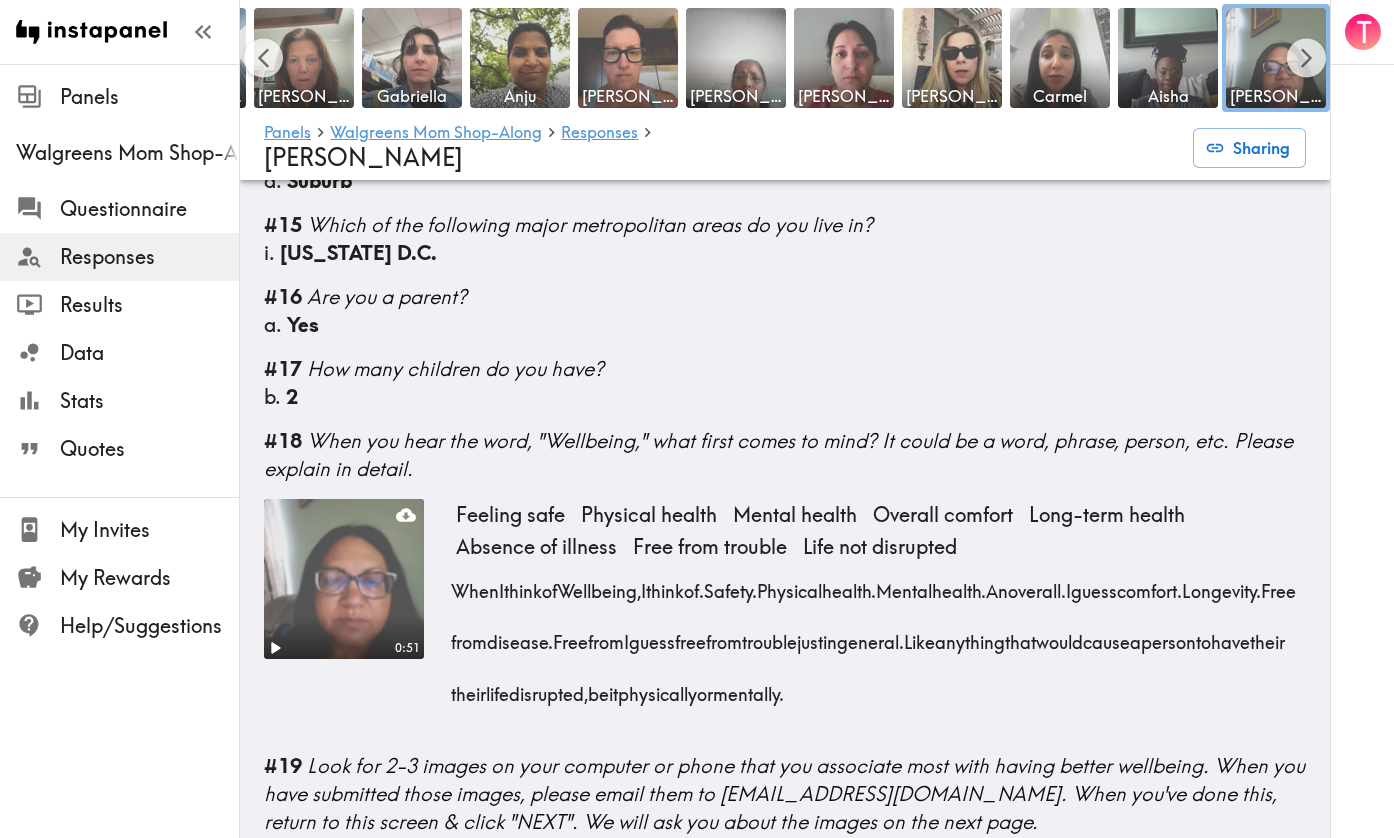 copy on "Long-term health Absence of illness Free from trouble Life not disrupted  When  I  think  of  Wellbeing,  I  think  of.  Safety.  Physical  health.  Mental  health.  An  overall.  I  guess  comfort.  Longevity.  Free  from  disease.  Free  from  I  guess  free  from  trouble  just  in 0:29  general.  Like  anything  that  would  cause  a  person  to  have  their  their  life  disrupted,  be  it  physically  or  mentally." 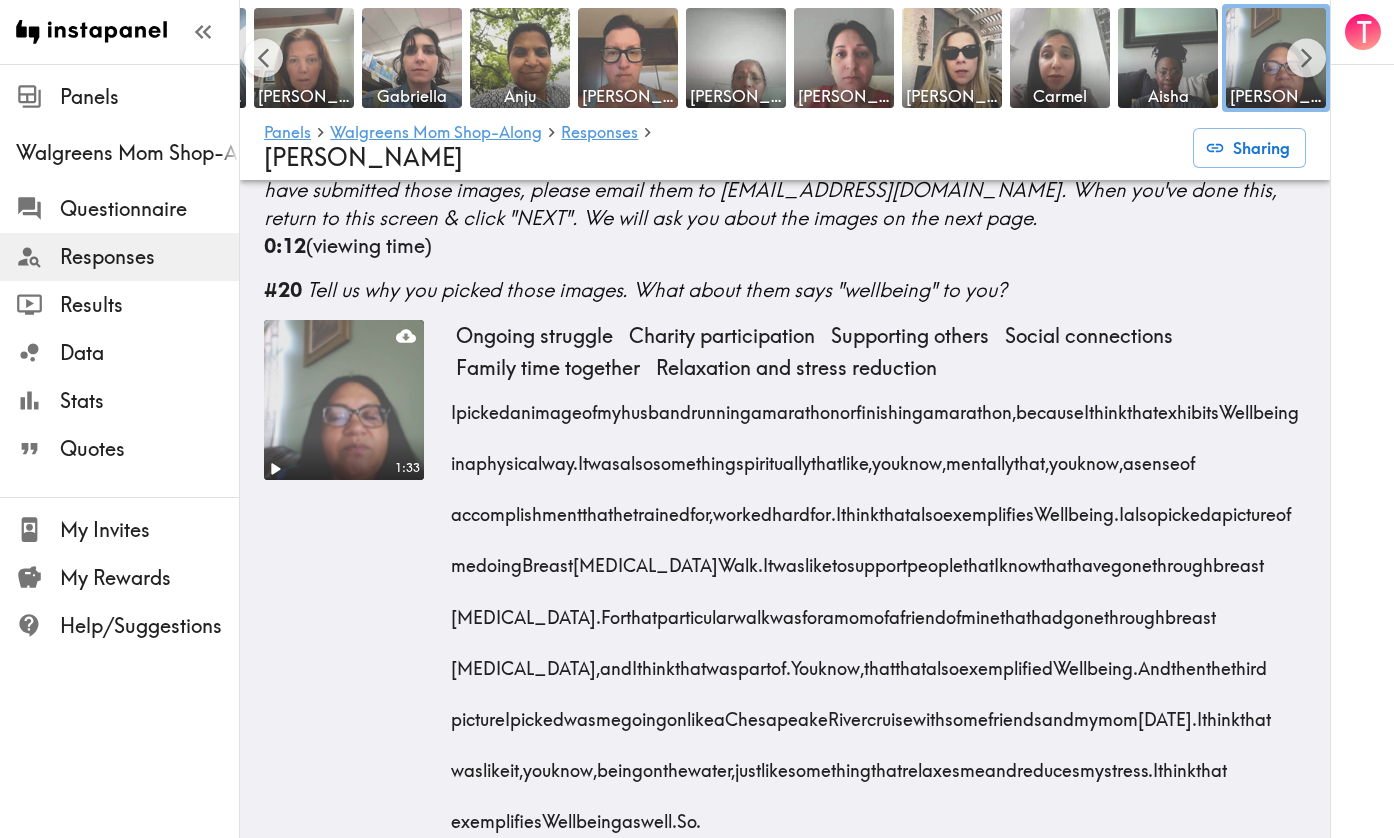 scroll, scrollTop: 2885, scrollLeft: 0, axis: vertical 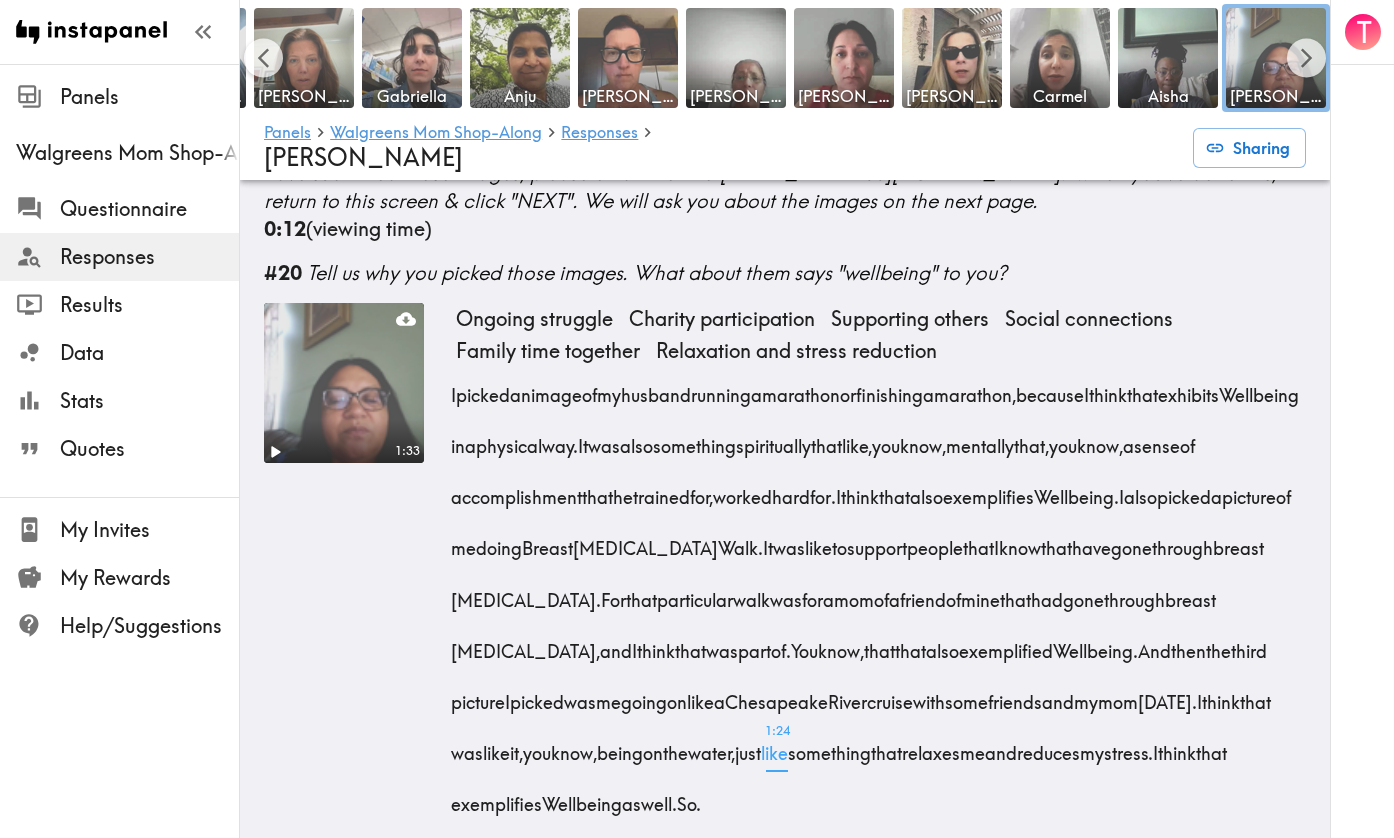 drag, startPoint x: 960, startPoint y: 291, endPoint x: 1177, endPoint y: 736, distance: 495.0899 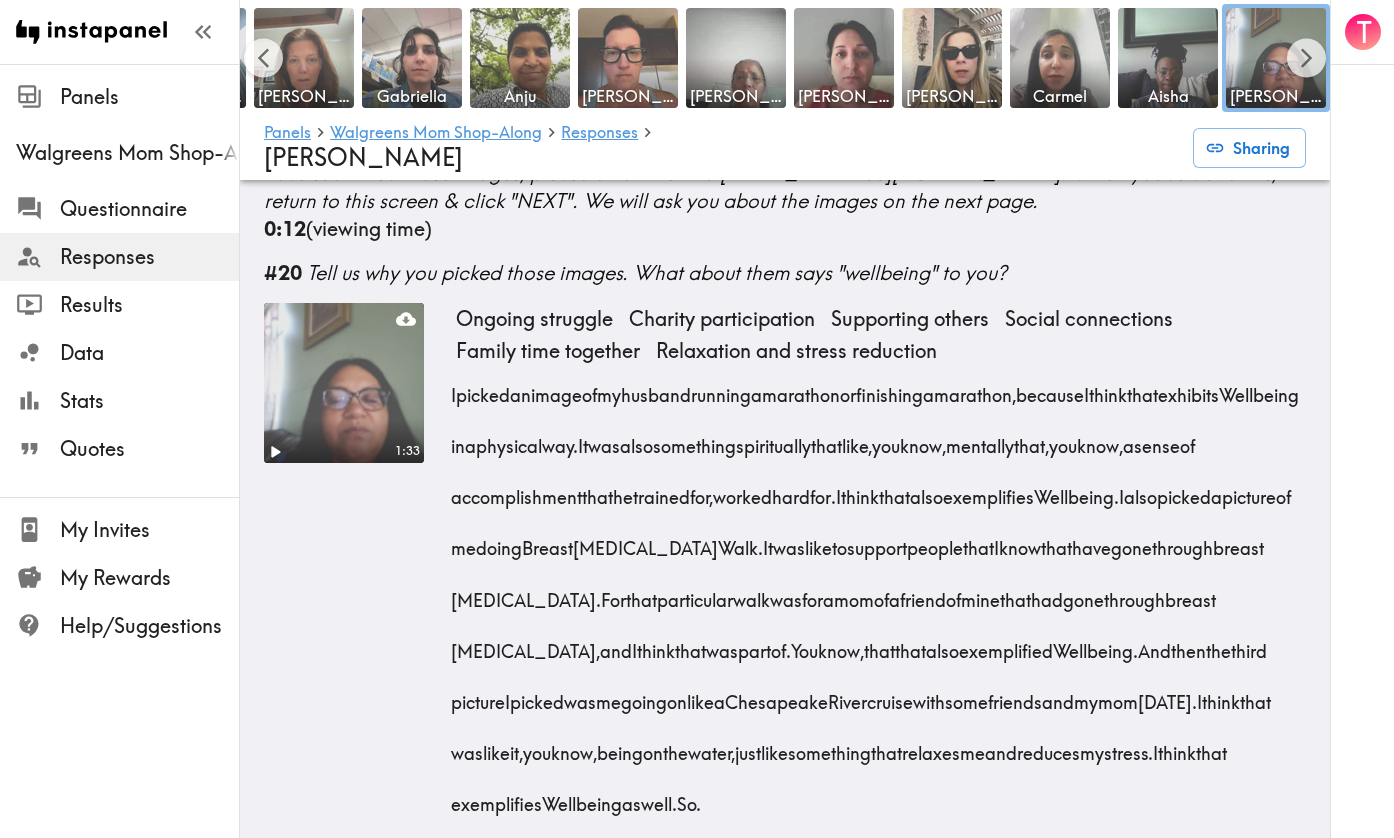 copy on "Social connections Family time together Relaxation and stress reduction  I  picked  an  image  of  my  husband  running  a  marathon  or  finishing  a  marathon,  because  I  think  that  exhibits  Wellbeing  in  a  physical  way.  It  was  also  something  spiritually  that  like,  you  know,  mentally  that,  you  know,  a  sense  of  accomplishment  that  he  trained  for,  worked  hard  for.  I  think  that  also  exemplifies  Wellbeing.  I  also  picked  a  picture  of  me  doing  [MEDICAL_DATA]  Walk.  It  was  like  to  support  people  that  I  know  that  have  gone  through  [MEDICAL_DATA].  For  that  particular  walk  was  for  a  mom  of  a  friend  of  mine  that  had  gone  through  [MEDICAL_DATA],  and  I  think  that  was  part  of.  You  know,  that  that  also  exemplified  Wellbeing.  And  then  the  third  picture  I  picked  was  me  going  on  like  a  Chesapeake  River  cruise  with  some  friends  and  my  mom  [DATE].  I  think  that  was  like  it,  you  know,  being  on  the ..." 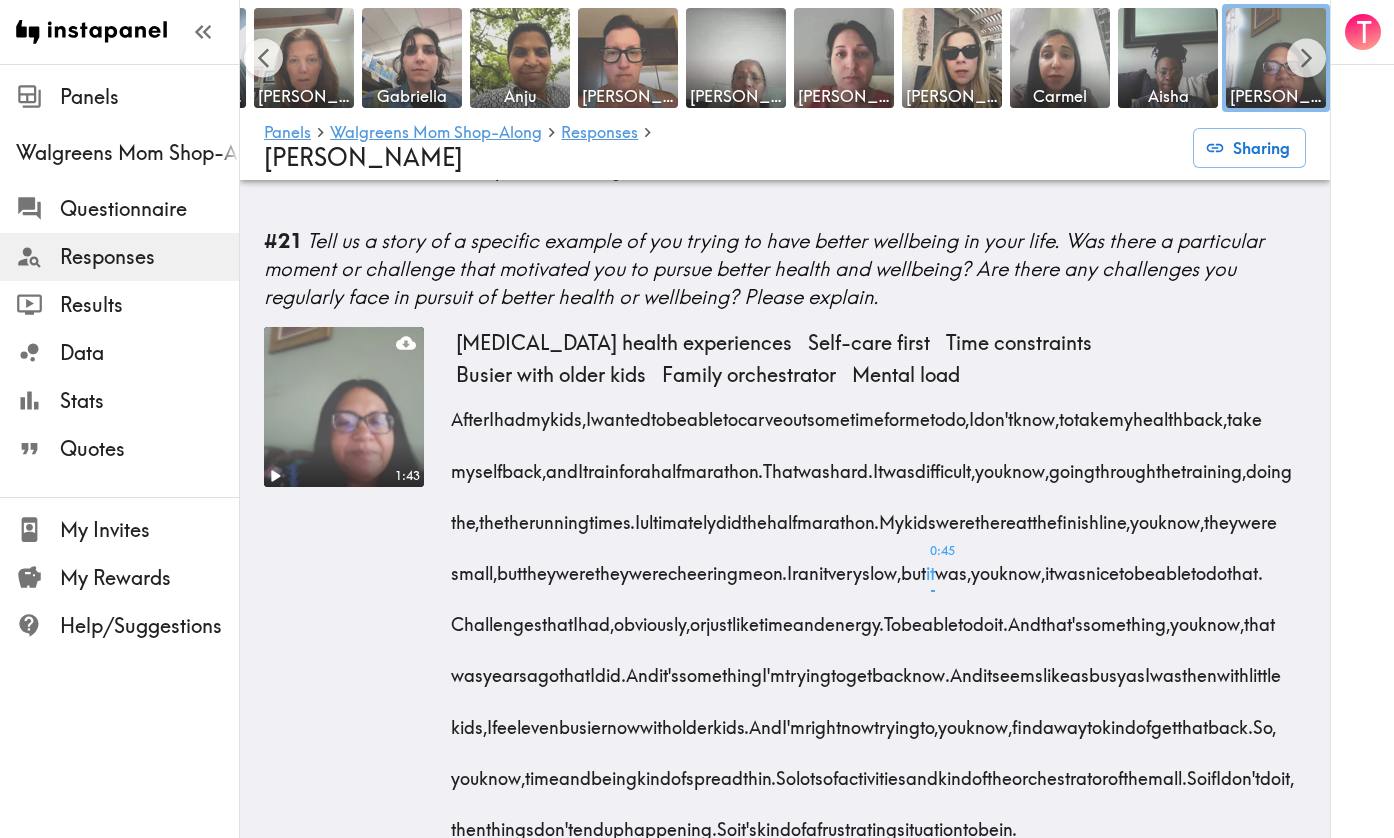 scroll, scrollTop: 3539, scrollLeft: 0, axis: vertical 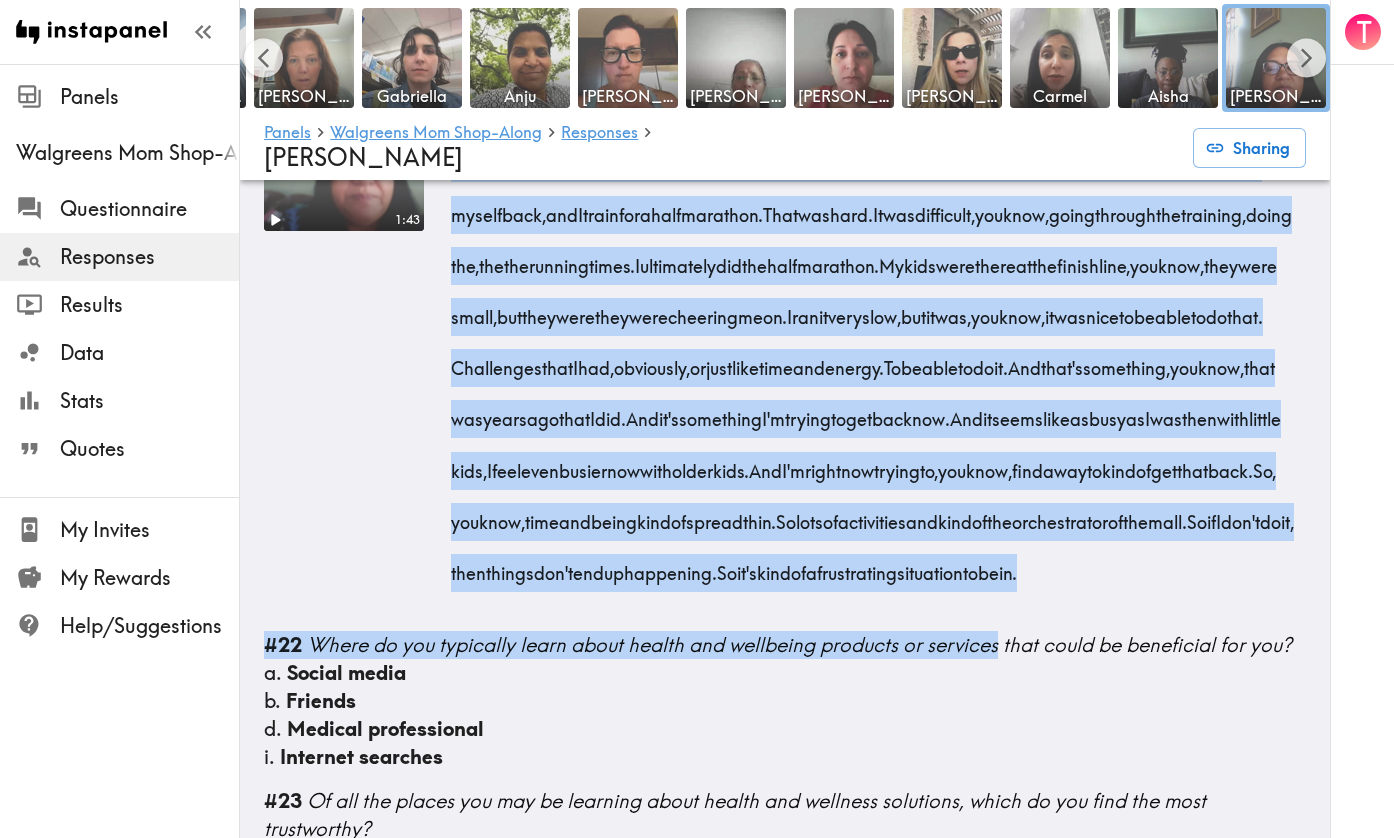 drag, startPoint x: 787, startPoint y: 300, endPoint x: 1282, endPoint y: 588, distance: 572.6858 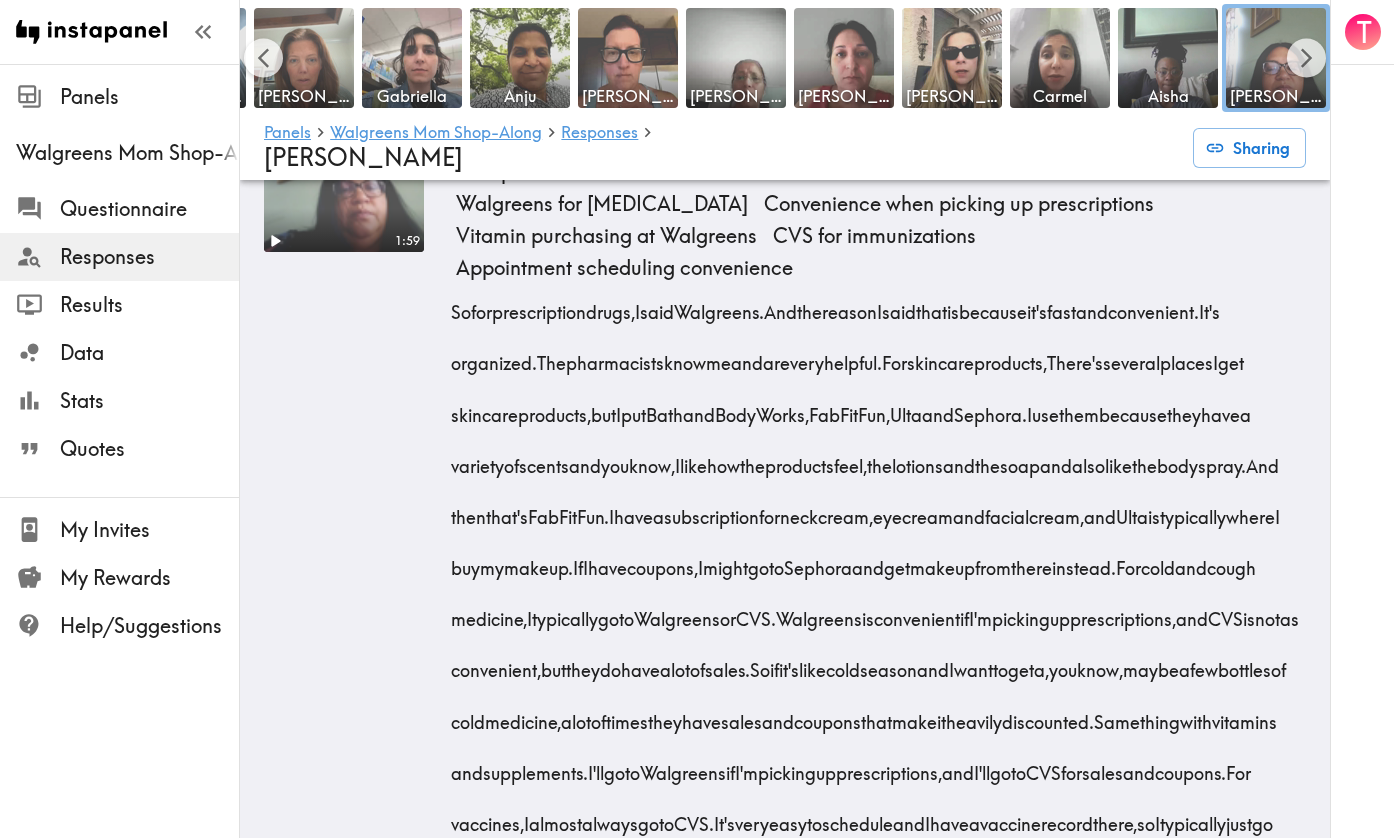 scroll, scrollTop: 5162, scrollLeft: 0, axis: vertical 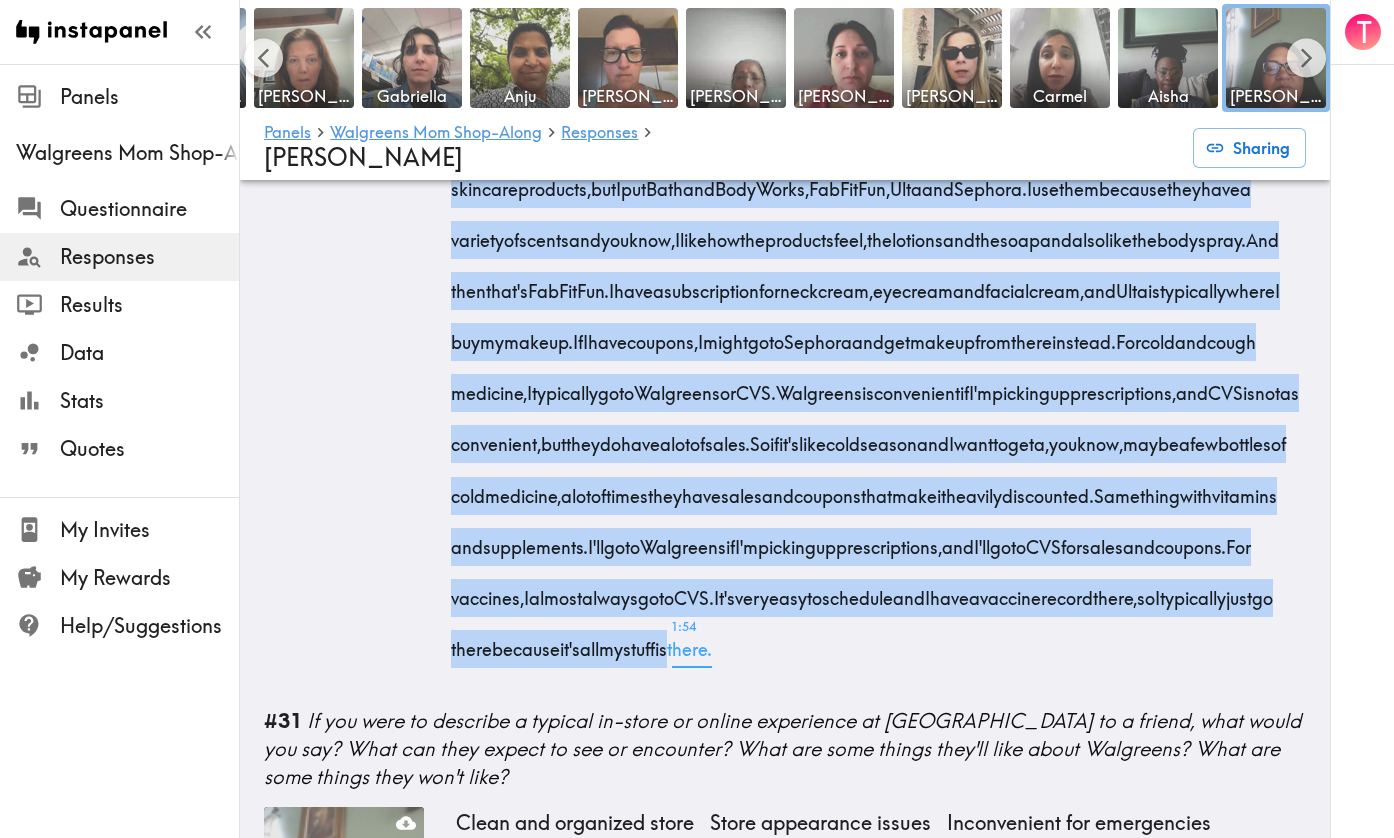 drag, startPoint x: 447, startPoint y: 265, endPoint x: 907, endPoint y: 645, distance: 596.65735 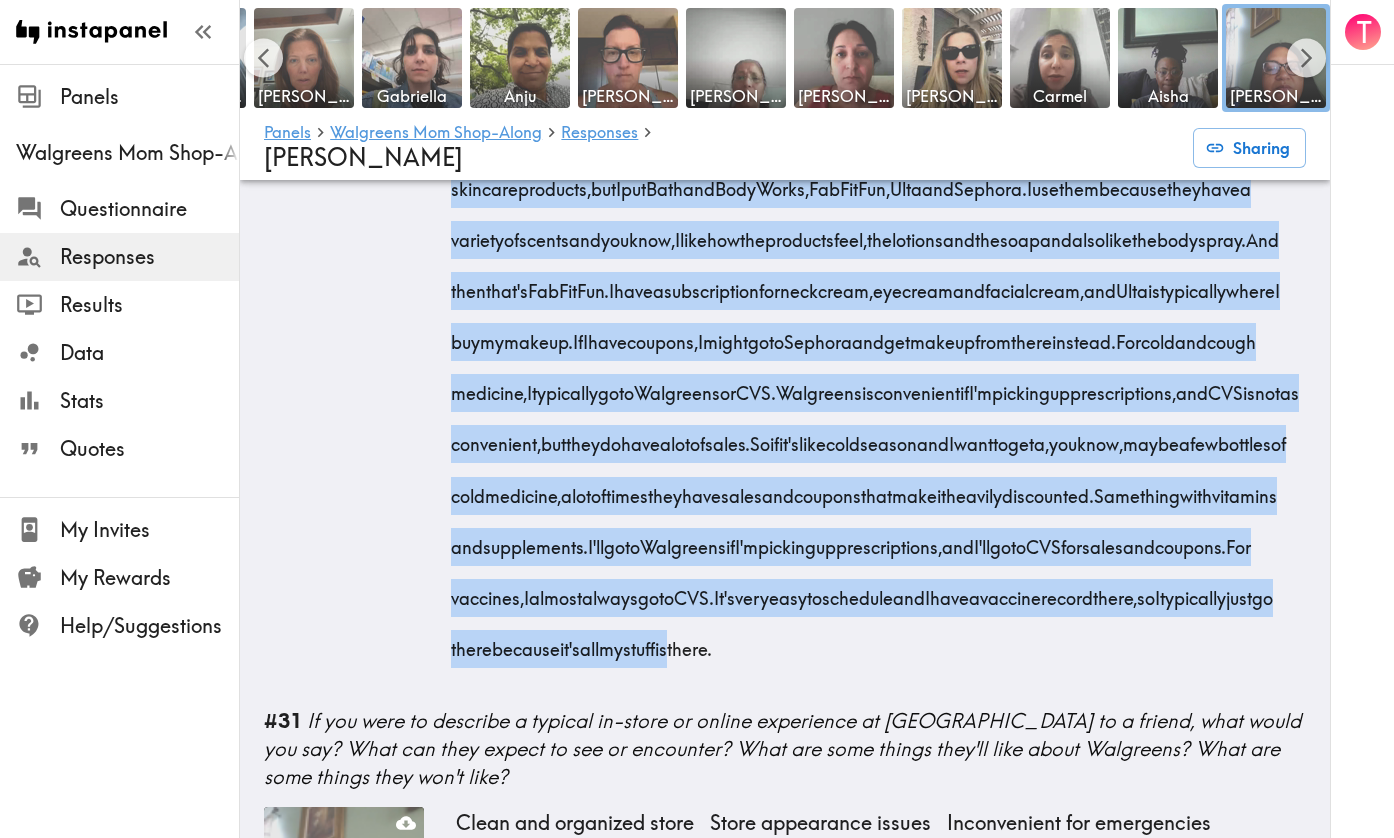 copy on "So  for  prescription  drugs,  I  said  Walgreens.  And  the  reason  I  said  that  is  because  it's  fast  and  convenient.  It's  organized.  The  pharmacists  know  me  and  are  very  helpful.  For  skincare  products,  There's  several  places  I  get  skincare  products,  but  I  put  Bath  and  Body  Works,  FabFitFun,  Ulta  and  Sephora.  I  use  them  because  they  have  a  variety  of  scents  and  you  know,  I  like  how  the  products  feel,  the  lotions  and  the  soap  and  also  like  the  body  spray.  And  then  that's  FabFitFun.  I  have  a  subscription  for  neck  cream,  eye  cream  and  facial  cream,  and  Ulta  is  typically  where  I  buy  my  makeup.  If  I  have  coupons,  I  might  go  to  [GEOGRAPHIC_DATA]  and  get  makeup  from  there  instead.  For  cold  and  [MEDICAL_DATA],  I  typically  go  to  Walgreens  or  CVS.  Walgreens  is  convenient  if  I'm  picking  up  prescriptions,  and  CVS  is  not  as  convenient,  but  they  do  have  a  lot  of  sales.  So  if  it's  lik..." 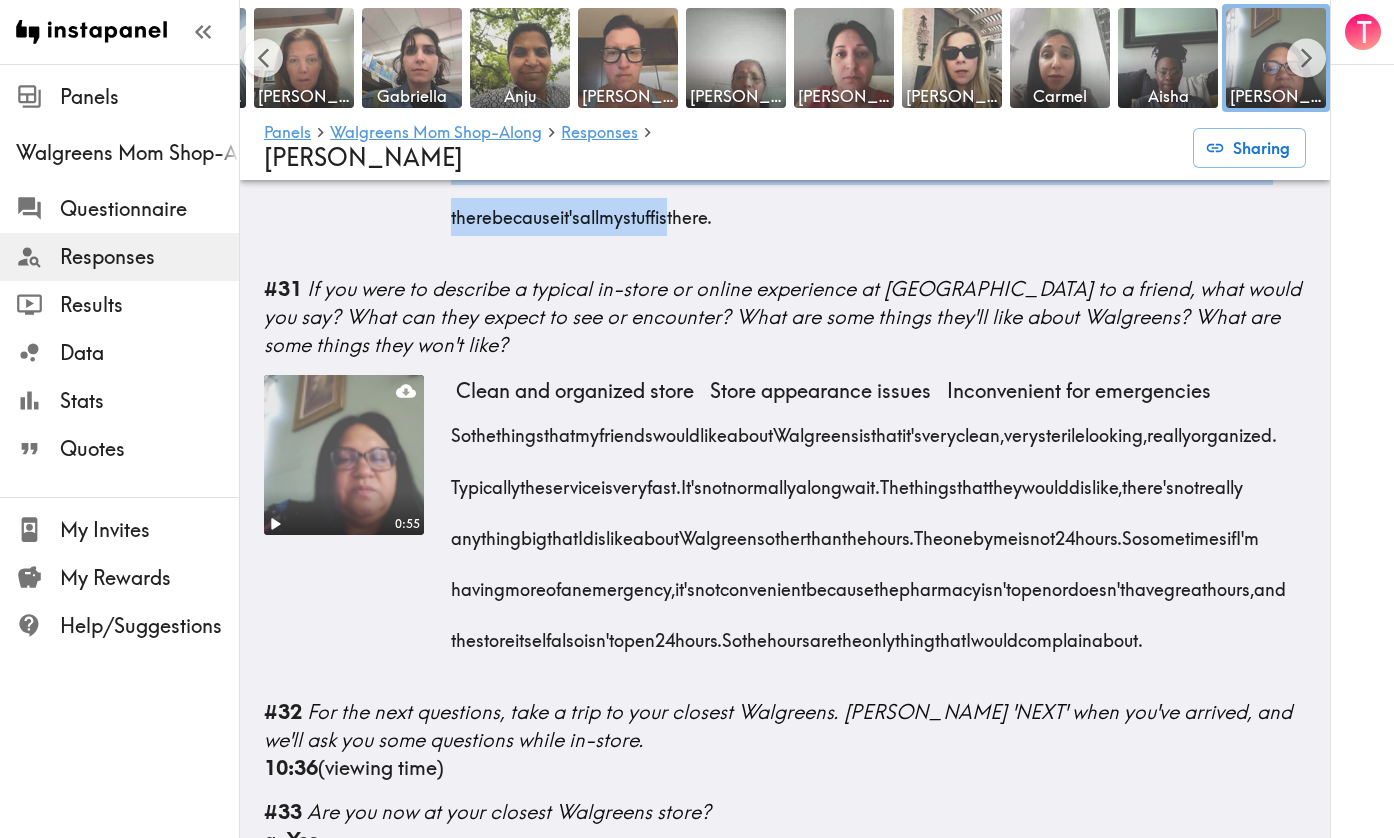 scroll, scrollTop: 5826, scrollLeft: 0, axis: vertical 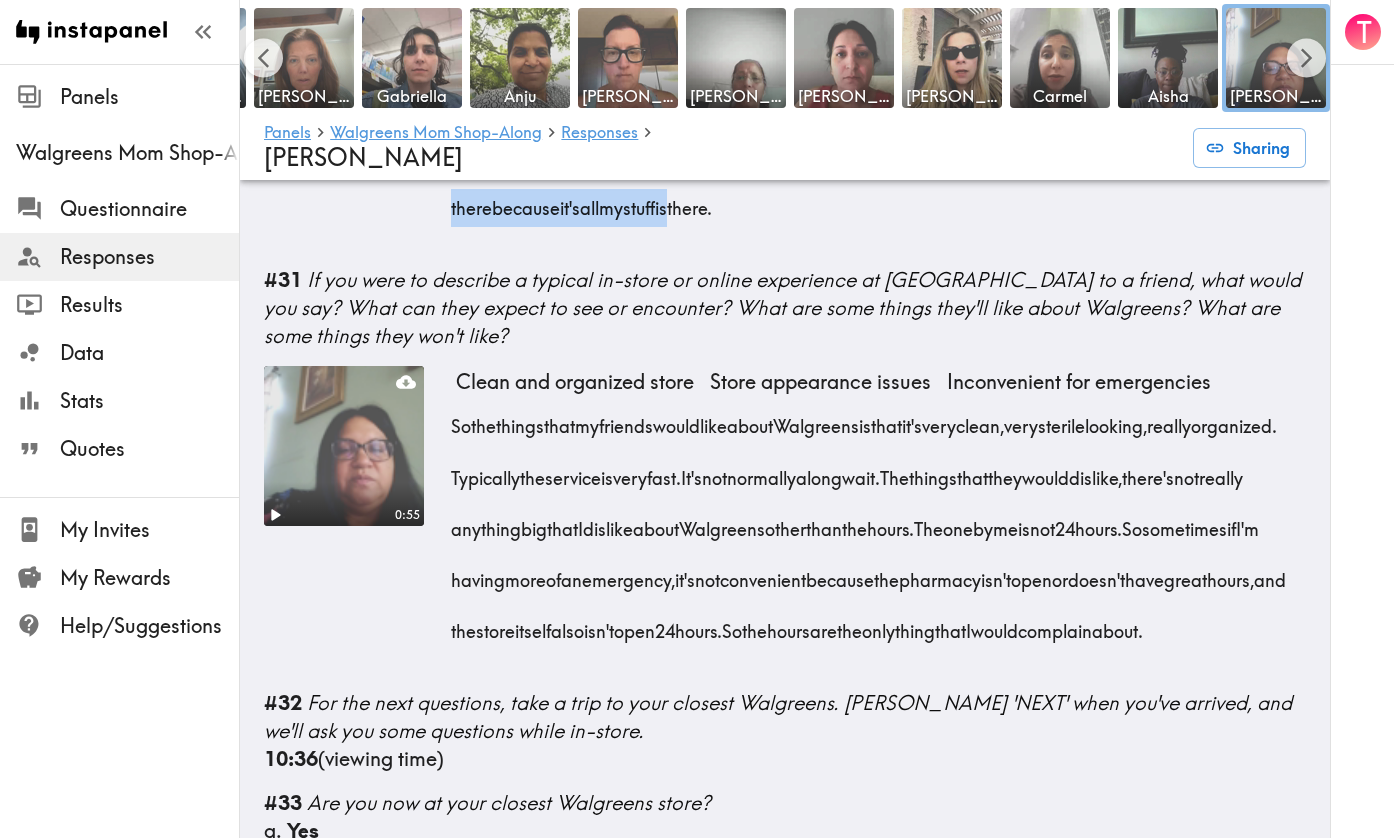 drag, startPoint x: 455, startPoint y: 432, endPoint x: 775, endPoint y: 687, distance: 409.176 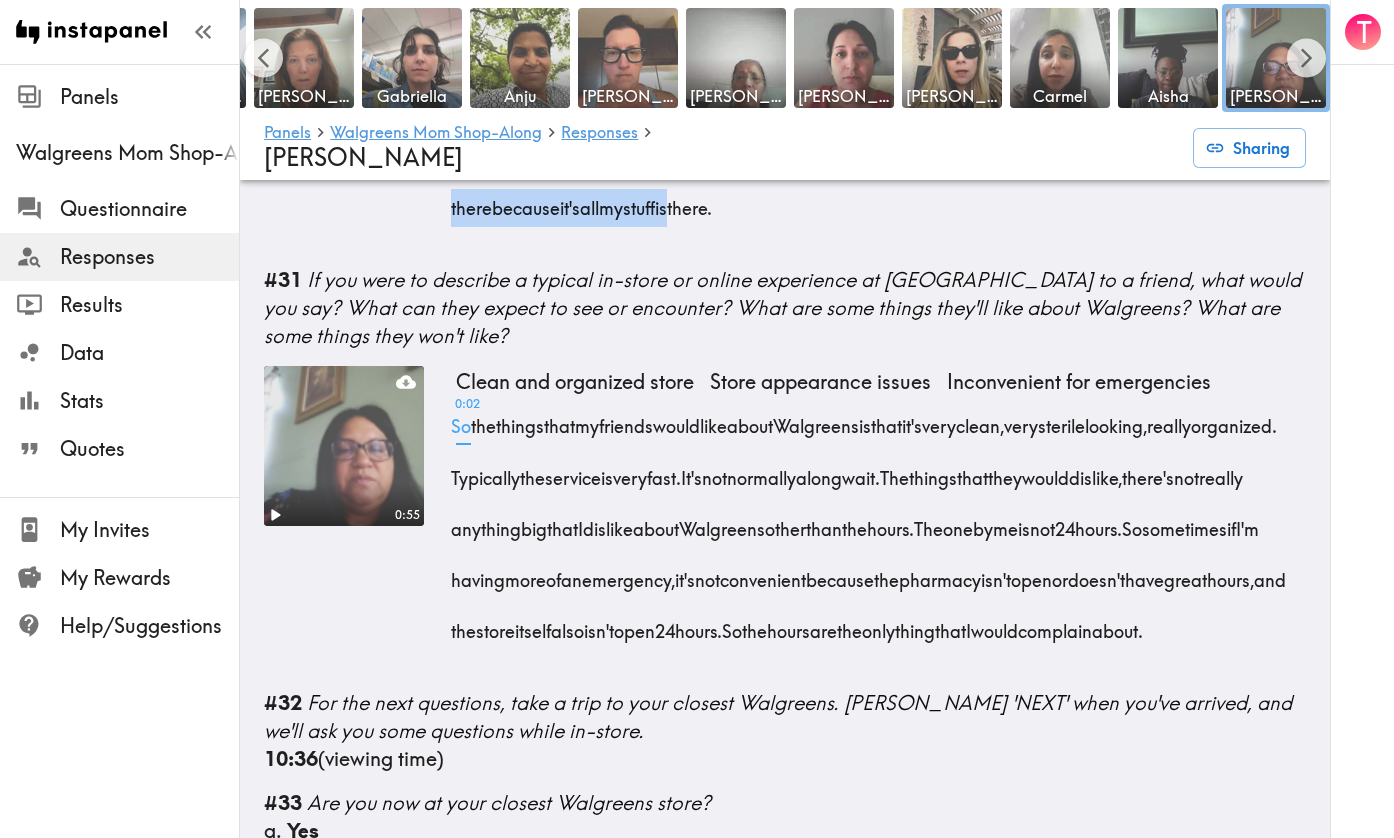 copy on "So  the  things  that  my  friends  would  like  about  [PERSON_NAME]  is  that  it's  very  clean,  very  sterile  looking,  really  organized.  Typically  the  service  is  very  fast.  It's  not  normally  a  long  wait.  The  things  that  they  would  dislike,  there's  not  really  anything  big  that  I  dislike  about  Walgreens  other  than  the  hours.  The  one  by  me  is  not  24  hours.  So  sometimes  if  I'm  having  more  of  an  emergency,  it's  not  convenient  because  the  pharmacy  isn't  open  or  doesn't  have  great  hours,  and  the  store  itself  also  isn't  open  24  hours.  So  the  hours  are  the  only  thing  that  I  would  complain  about." 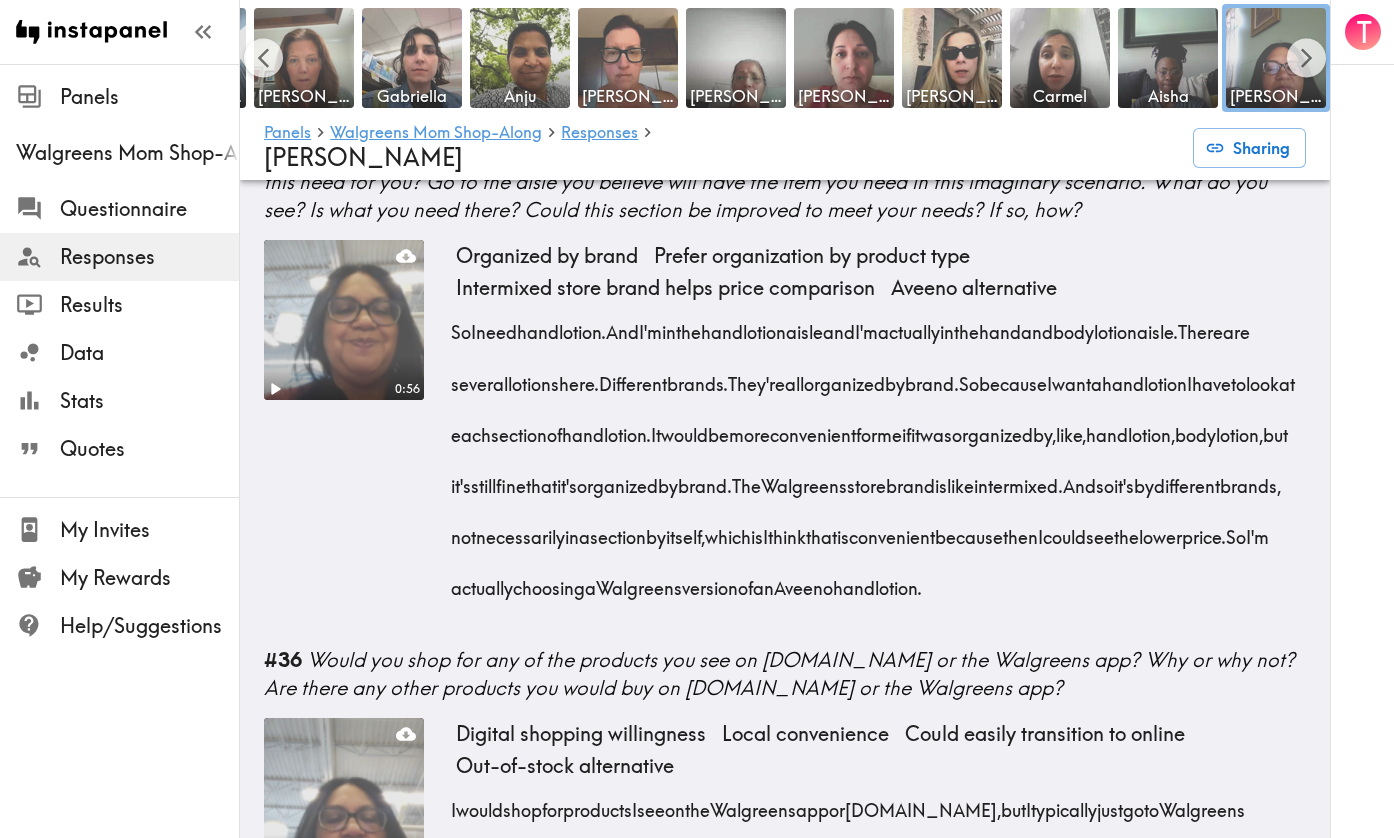 scroll, scrollTop: 6648, scrollLeft: 0, axis: vertical 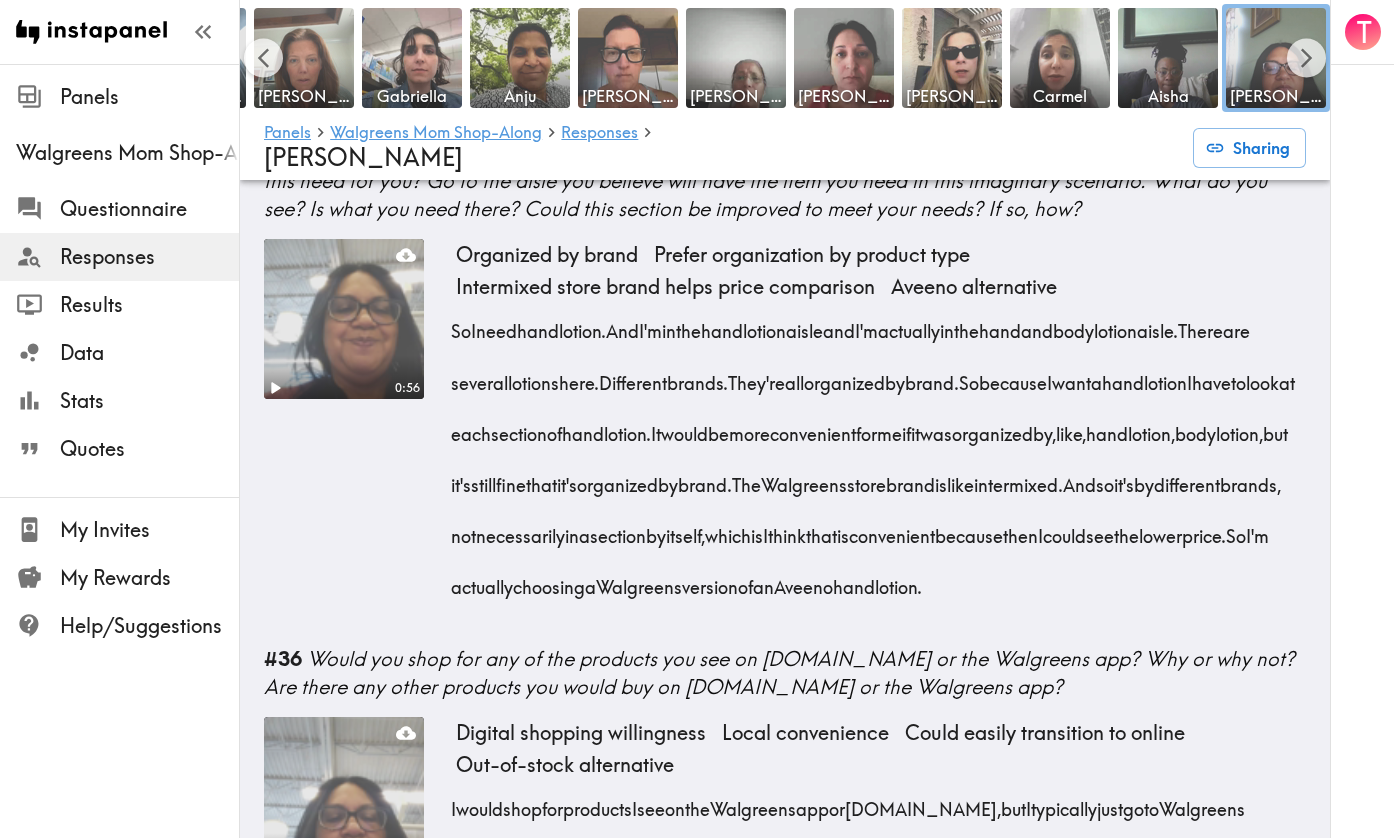 drag, startPoint x: 457, startPoint y: 385, endPoint x: 684, endPoint y: 698, distance: 386.64972 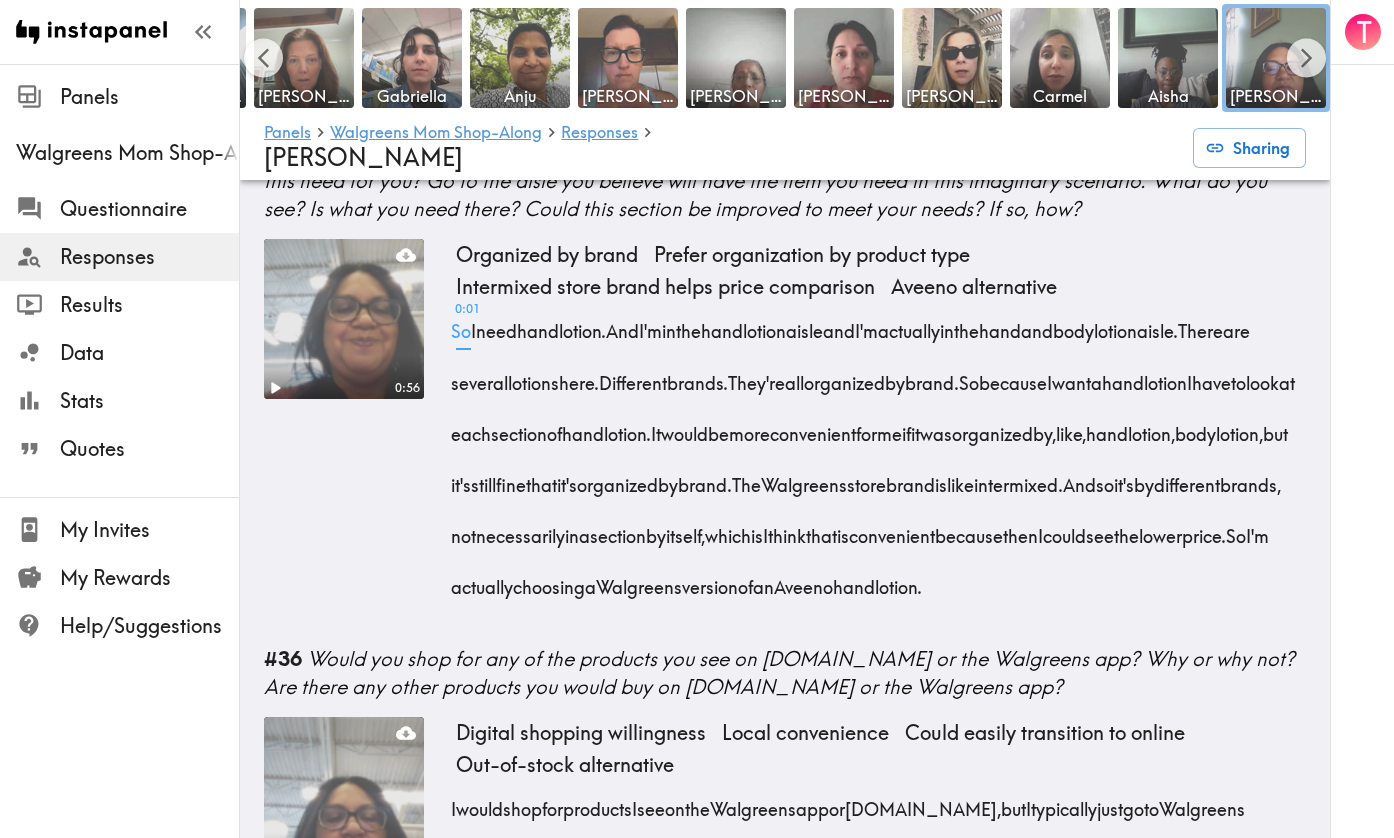 copy on "So  I  need  hand  lotion.  And  I'm  in  the  hand  lotion  aisle  and  I'm  actually  in  the  hand  and  body  lotion  aisle.  There  are  several  lotions  here.  Different  brands.  They're  all  organized  by  brand.  So  because  I  want  a  hand  lotion  I  have  to  look  at  each  section  of  hand  lotion.  It  would  be  more  convenient  for  me  if  it  was  organized  by,  like,  hand  lotion,  body  lotion,  but  it's  still  fine  that  it's  organized  by  brand.  The  Walgreens  store  brand  is  like  intermixed.  And  so  it's  by  different  brands,  not  necessarily  in  a  section  by  itself,  which  is  I  think  that  is  convenient  because  then  I  could  see  the  lower  price.  So  I'm  actually  choosing  a  Walgreens  version  of  an  Aveeno  hand  lotion." 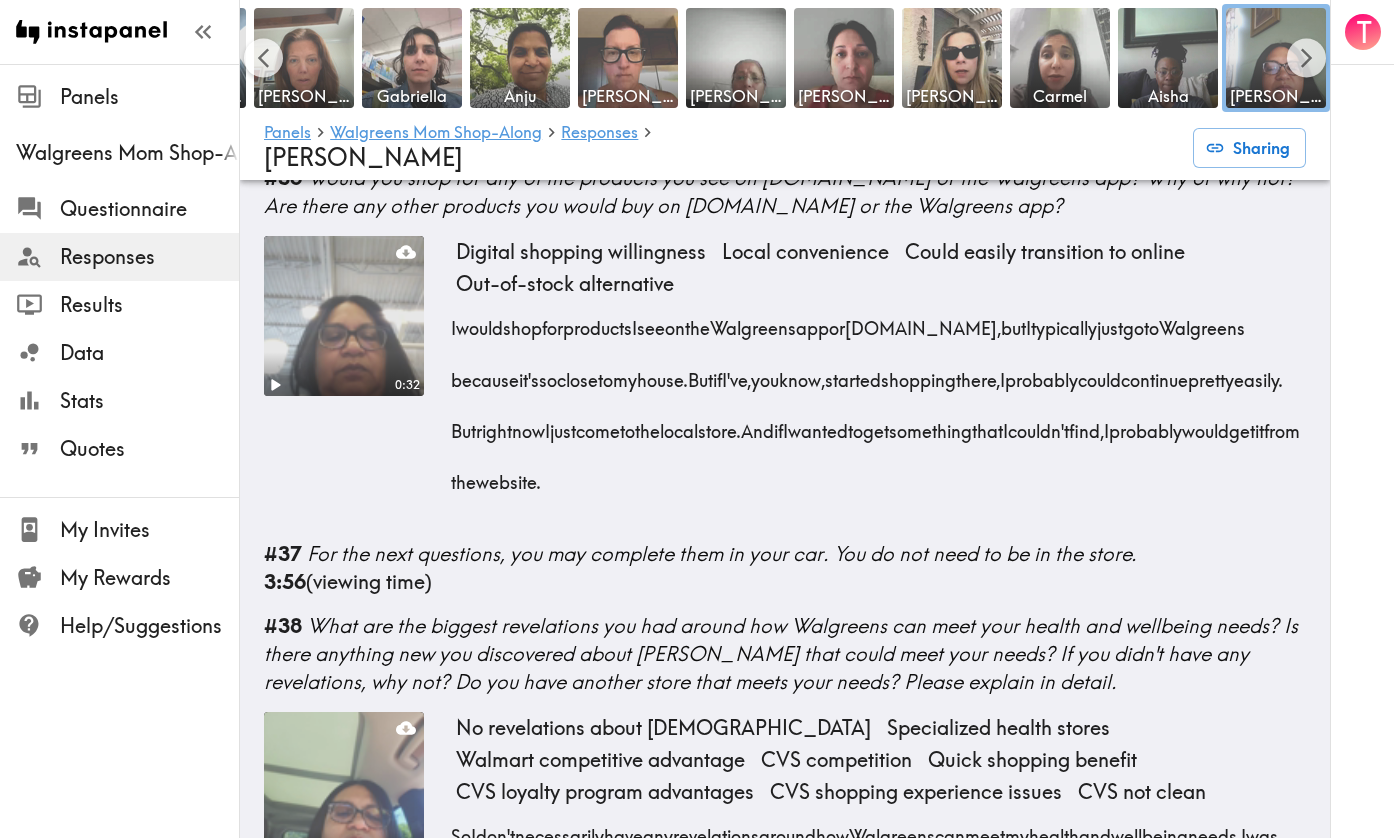 scroll, scrollTop: 7127, scrollLeft: 0, axis: vertical 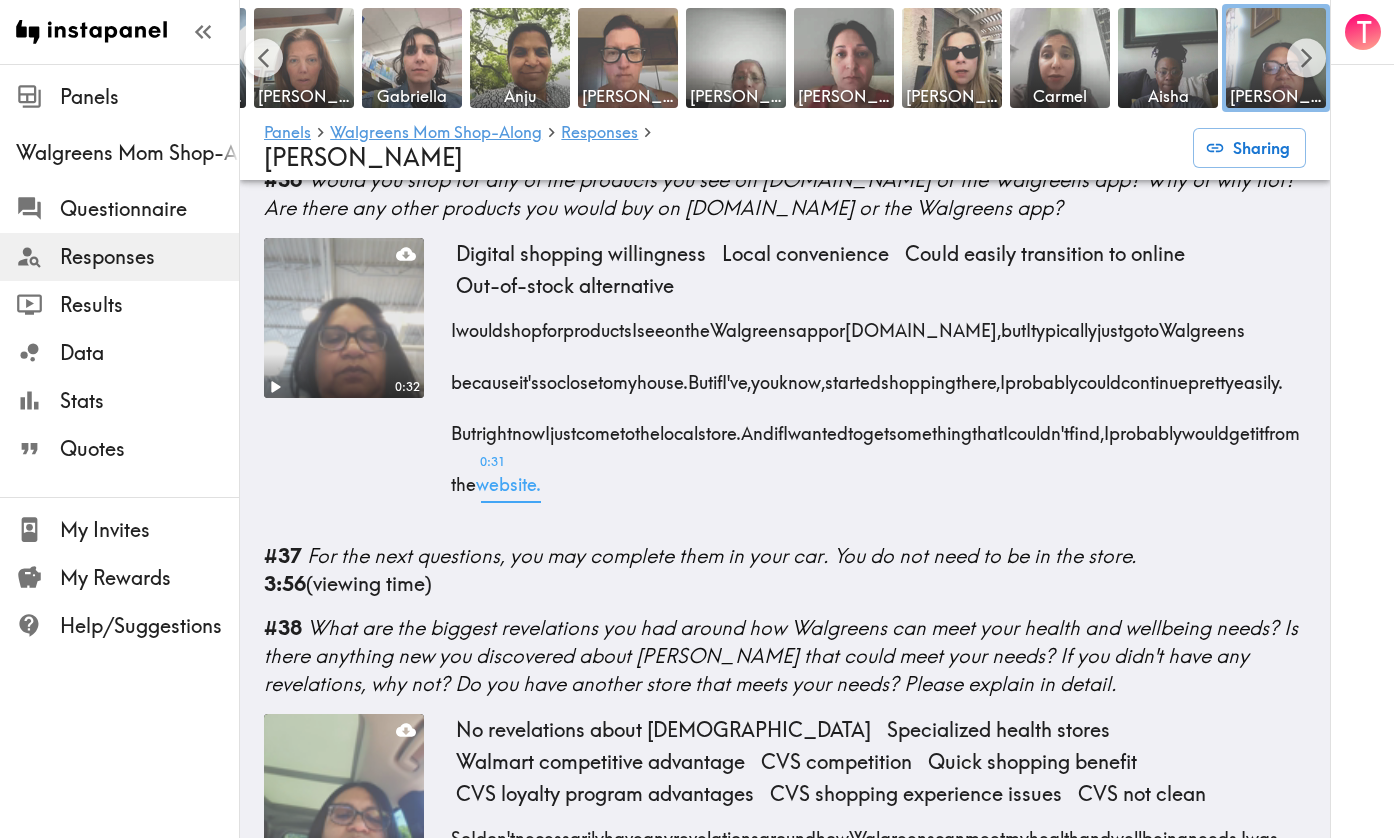 drag, startPoint x: 443, startPoint y: 428, endPoint x: 901, endPoint y: 604, distance: 490.65262 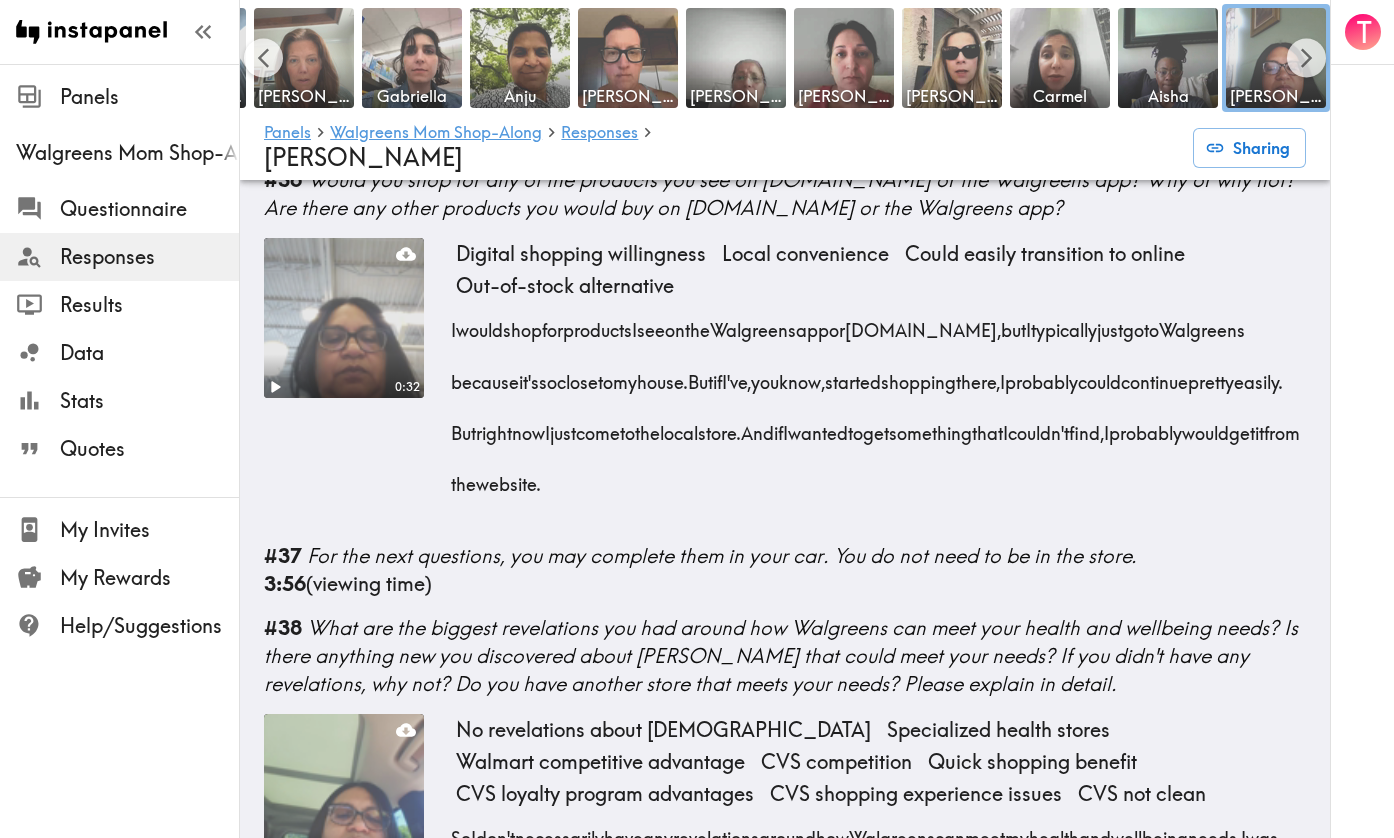 copy on "I  would  shop  for  products  I  see  on  the  Walgreens  app  or  [DOMAIN_NAME],  but  I  typically  just  go  to  Walgreens  because  it's  so  close  to  my  house.  But  if  I've,  you  know,  started  shopping  there,  I  probably  could  continue  pretty  easily.  But  right  now  I  just  come  to  the  local  store.  And  if  I  wanted  to  get  something  that  I  couldn't  find,  I  probably  would  get  it  from  the 0:31  website." 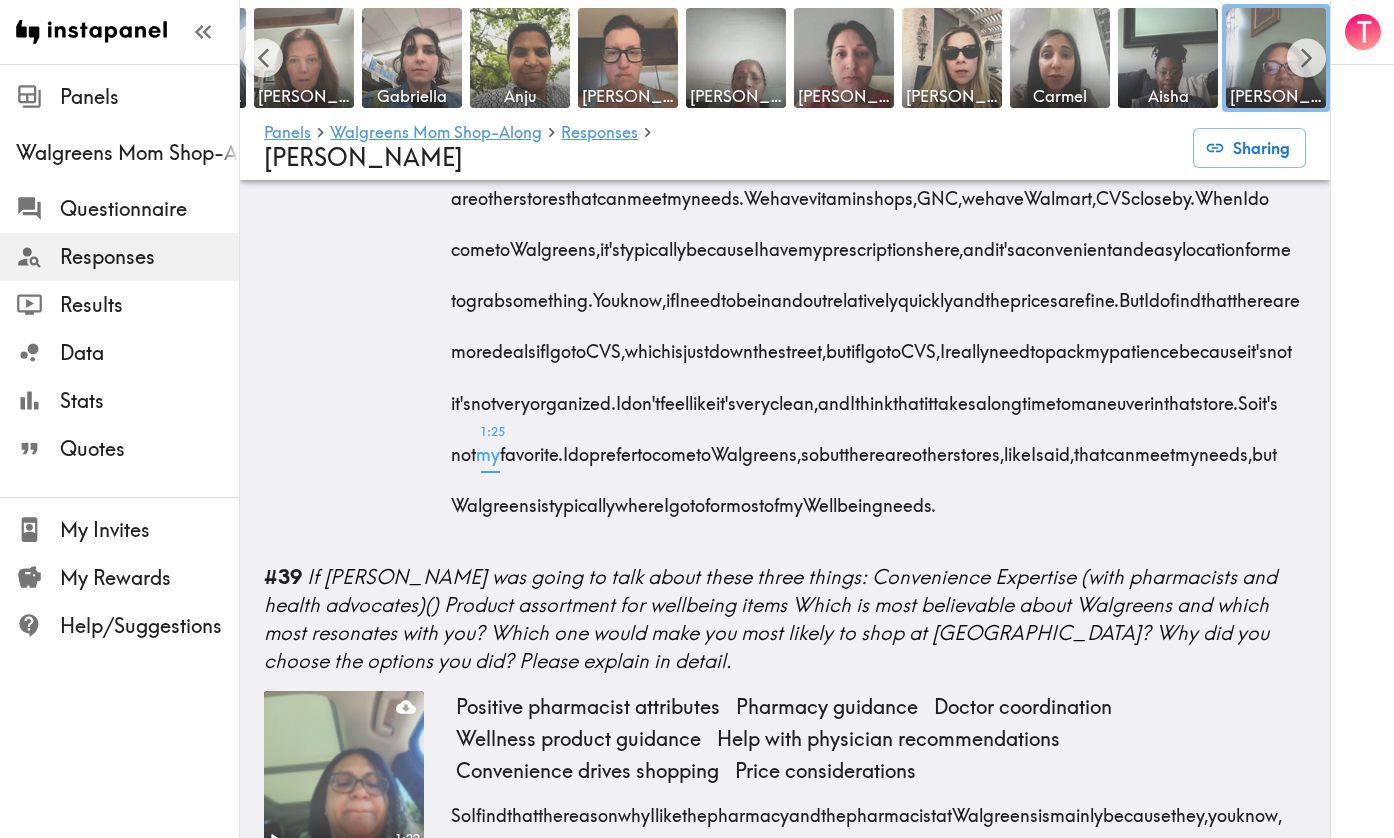 scroll, scrollTop: 7925, scrollLeft: 0, axis: vertical 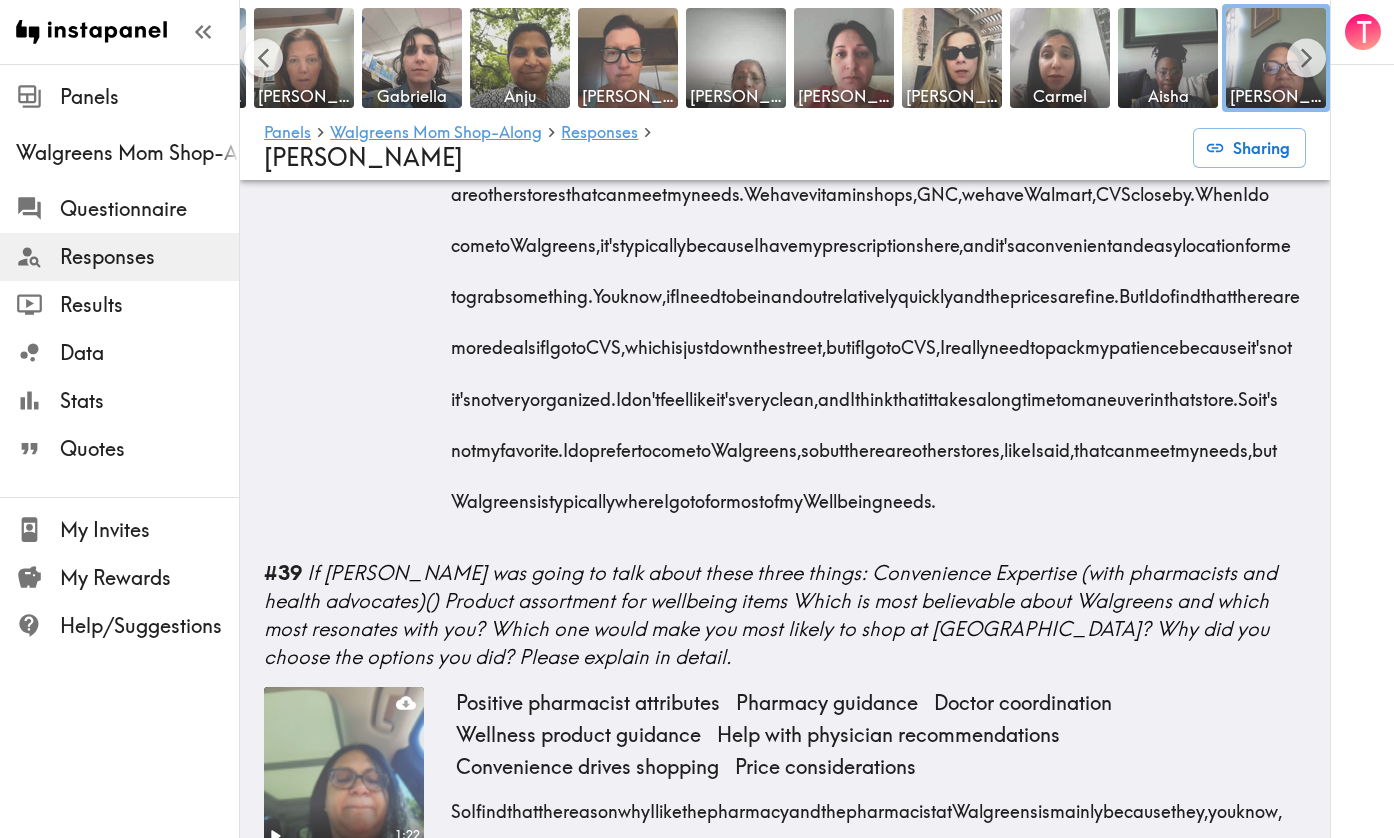 drag, startPoint x: 769, startPoint y: 351, endPoint x: 1238, endPoint y: 663, distance: 563.29834 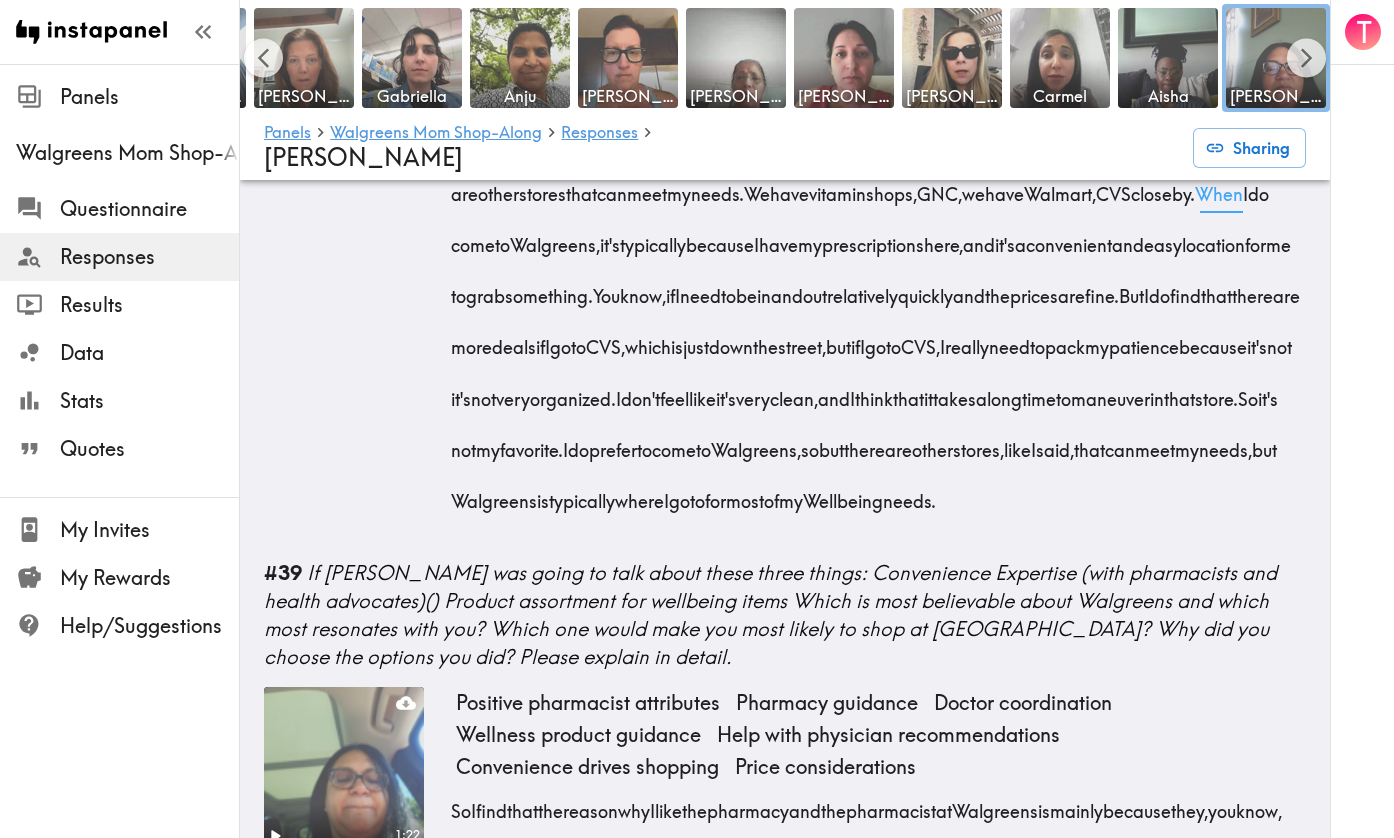 copy on "When  I  do  come  to  Walgreens,  it's  typically  because  I  have  my  prescriptions  here,  and  it's  a  convenient  and  easy  location  for  me  to  grab  something.  You  know,  if  I  need  to  be  in  and  out  relatively  quickly  and  the  prices  are  fine.  But  I  do  find  that  there  are  more  deals  if  I  go  to  CVS,  which  is  just  down  the  street,  but  if  I  go  to  CVS,  I  really  need  to  pack  my  patience  because  it's  not  it's  not  very  organized.  I  don't  feel  like  it's  very  clean,  and  I  think  that  it  takes  a  long  time  to  maneuver  in  that  store.  So  it's  not  my  favorite.  I  do  prefer  to  come  to  Walgreens,  so  but  there  are  other  stores,  like  I  said,  that  can  meet  my  needs,  but  Walgreens  is  typically  where  I  go  to  for  most  of  my  Wellbeing  needs." 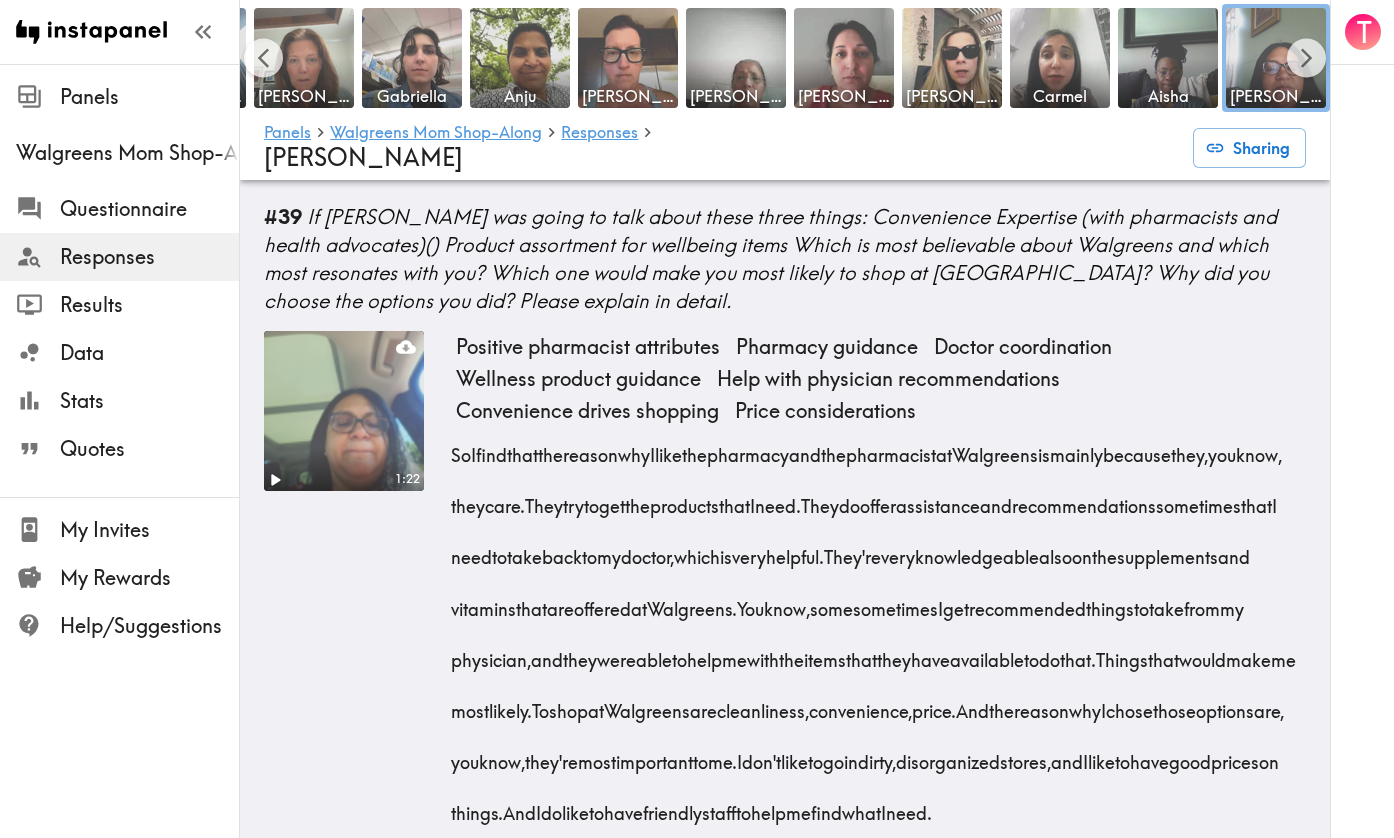 scroll, scrollTop: 8283, scrollLeft: 0, axis: vertical 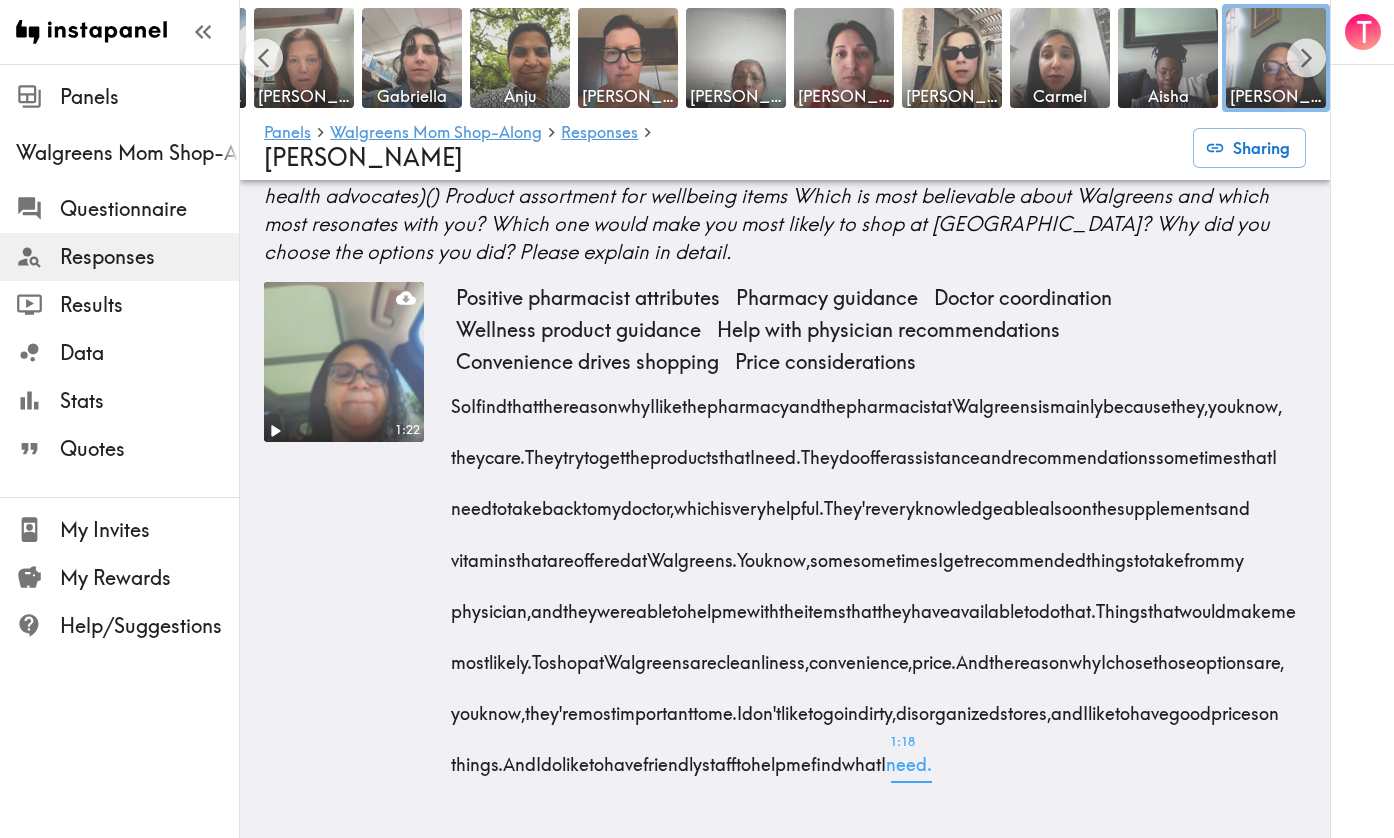 drag, startPoint x: 450, startPoint y: 355, endPoint x: 955, endPoint y: 770, distance: 653.6436 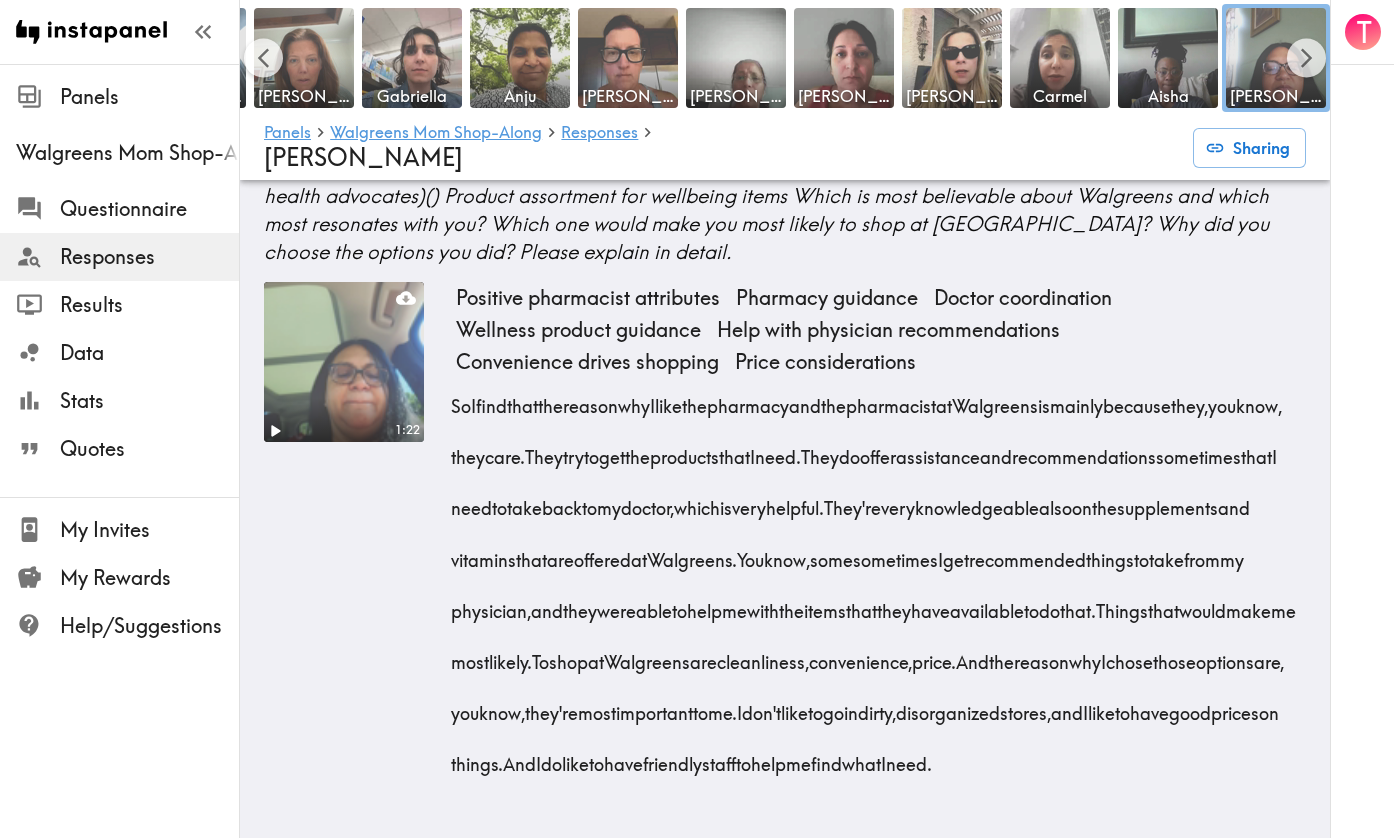 copy on "So  I  find  that  the  reason  why  I  like  the  pharmacy  and  the  pharmacist  at  [GEOGRAPHIC_DATA]  is  mainly  because  they,  you  know,  they  care.  They  try  to  get  the  products  that  I  need.  They  do  offer  assistance  and  recommendations  sometimes  that  I  need  to  take  back  to  my  doctor,  which  is  very  helpful.  They're  very  knowledgeable  also  on  the  supplements  and  vitamins  that  are  offered  at  Walgreens.  You  know,  some  sometimes  I  get  recommended  things  to  take  from  my  physician,  and  they  were  able  to  help  me  with  the  items  that  they  have  available  to  do  that.  Things  that  would  make  me  most  likely.  To  shop  at  [GEOGRAPHIC_DATA]  are  cleanliness,  convenience,  price.  And  the  reason  why  I  chose  those  options  are,  you  know,  they're  most  important  to  me.  I  don't  like  to  go  in  dirty,  disorganized  stores,  and  I  like  to  have  good  prices  on  things.  And  I  do  like  to  have  friendly  staff  to  help  me  ..." 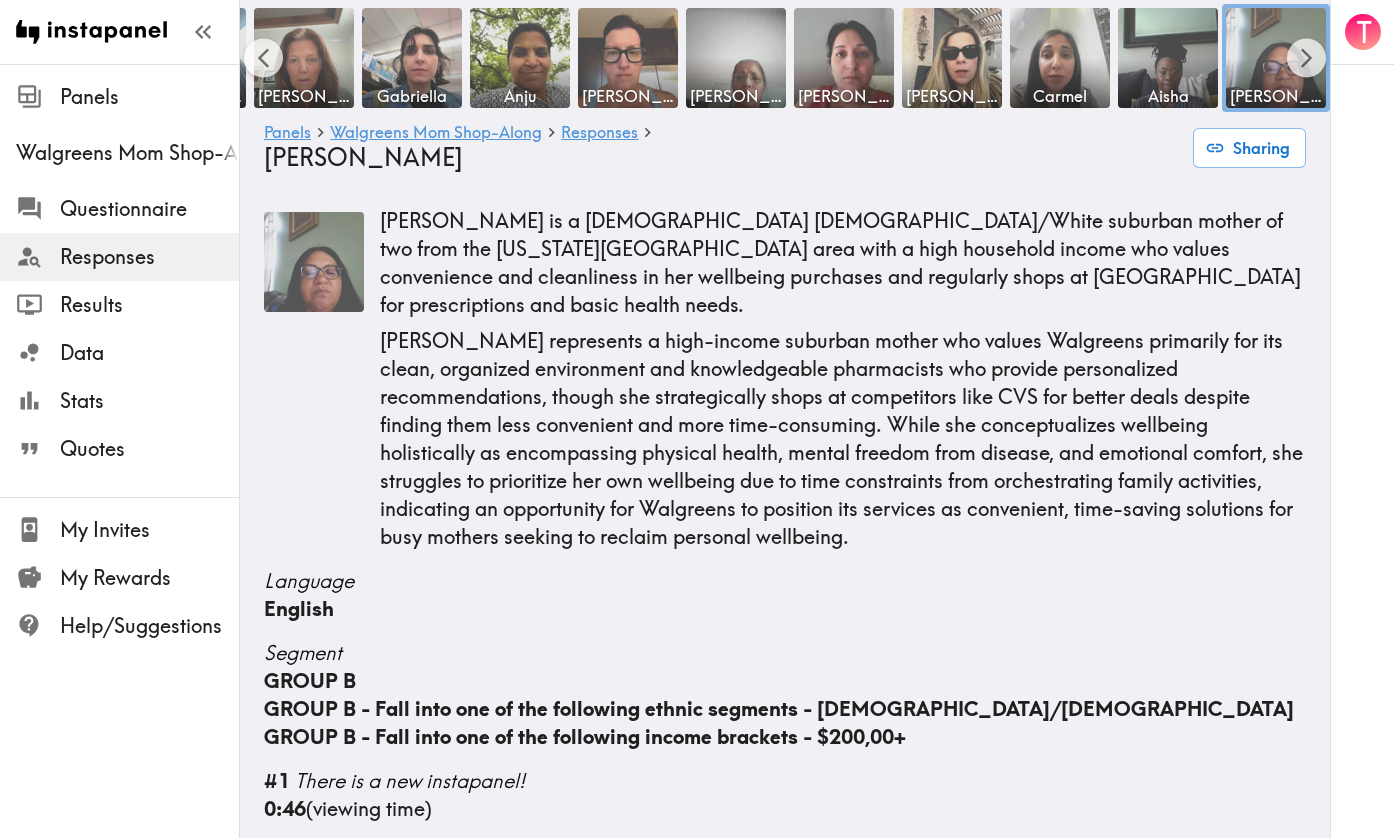scroll, scrollTop: 0, scrollLeft: 0, axis: both 